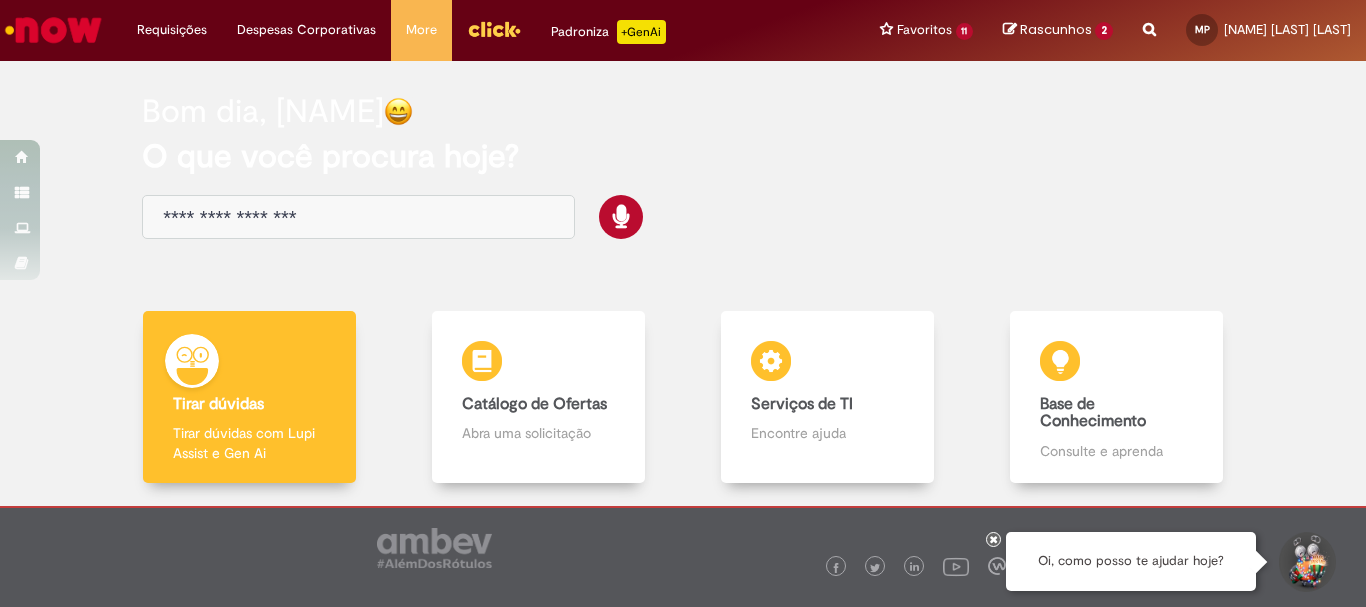 scroll, scrollTop: 0, scrollLeft: 0, axis: both 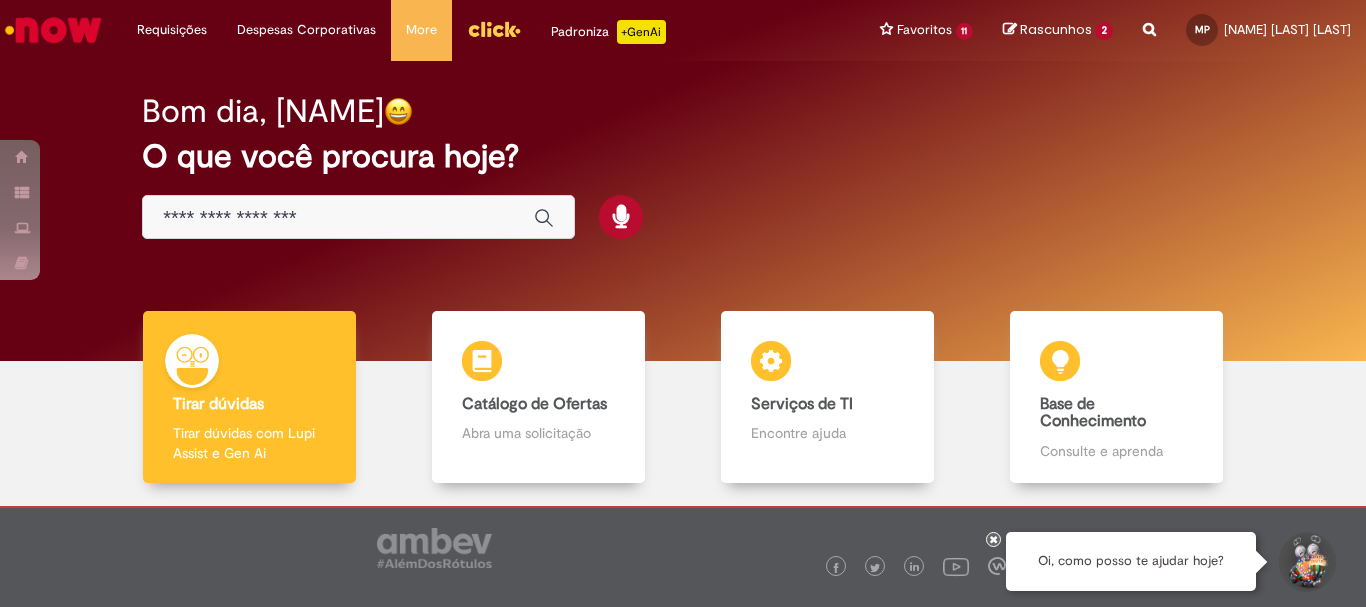 click on "Rascunhos" at bounding box center (1056, 29) 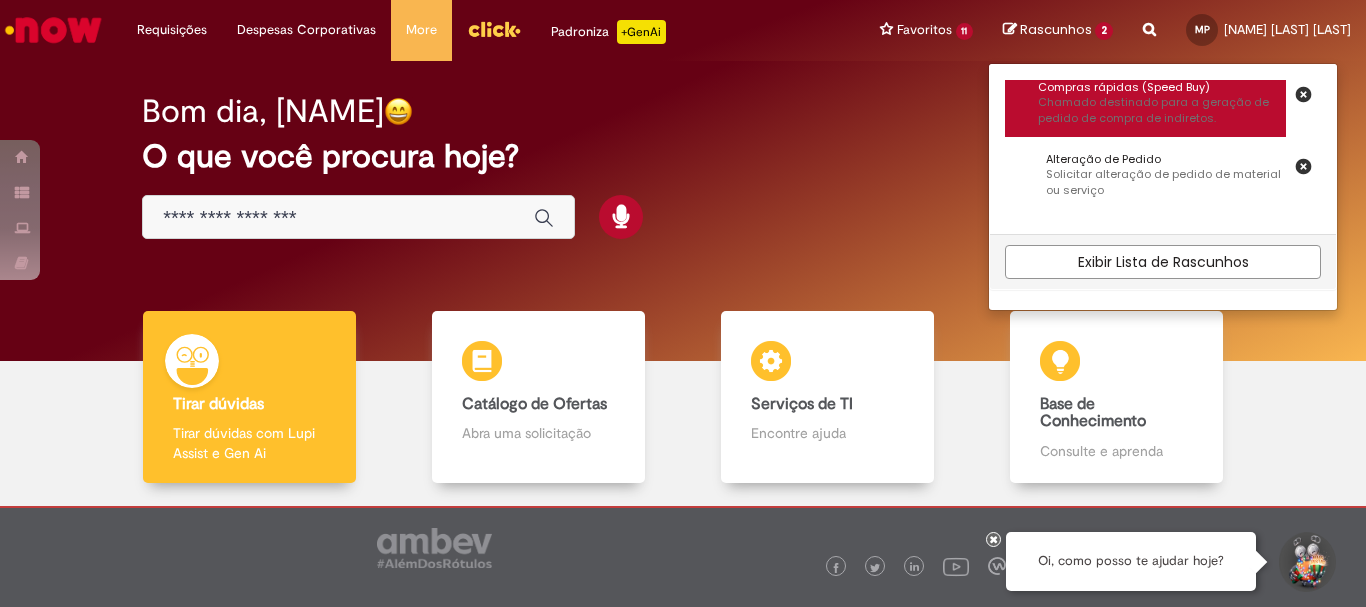 click on "Chamado destinado para a geração de pedido de compra de indiretos." at bounding box center [1162, 110] 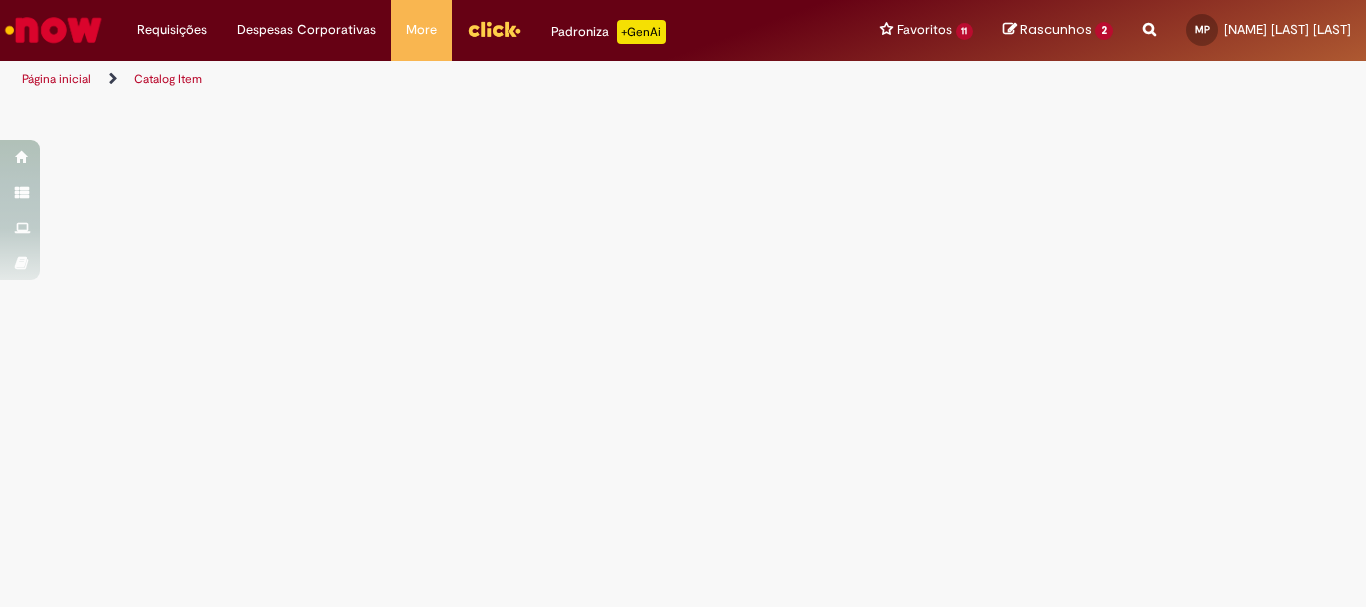 select on "**********" 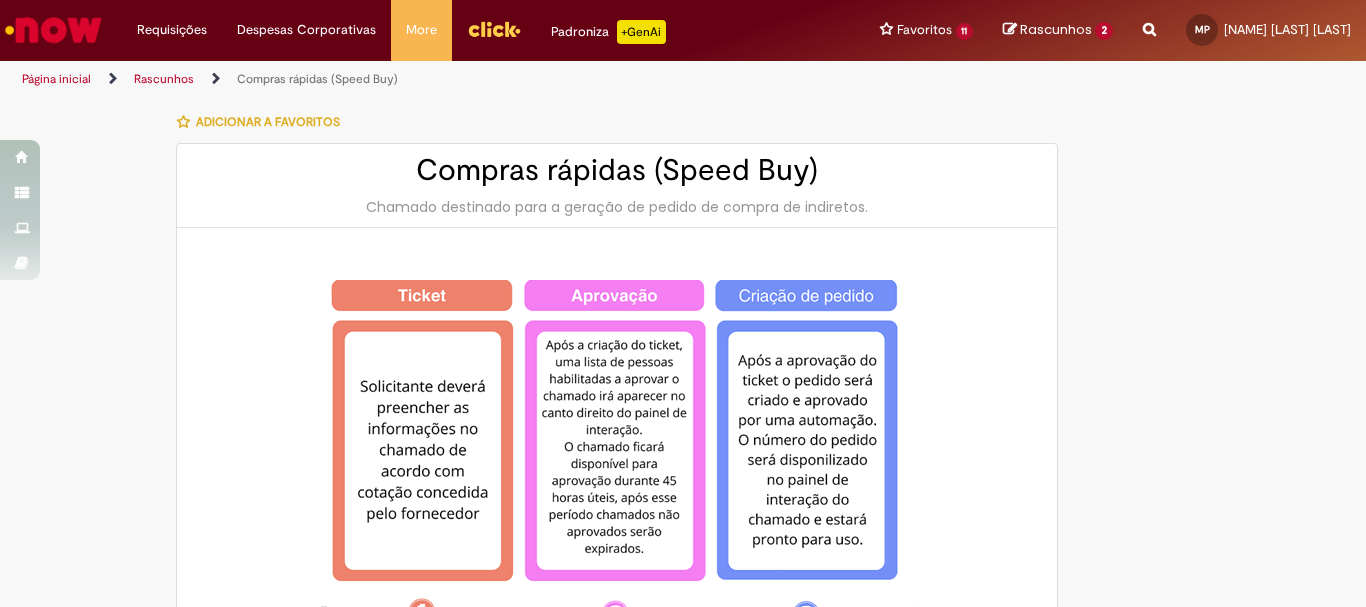 type on "********" 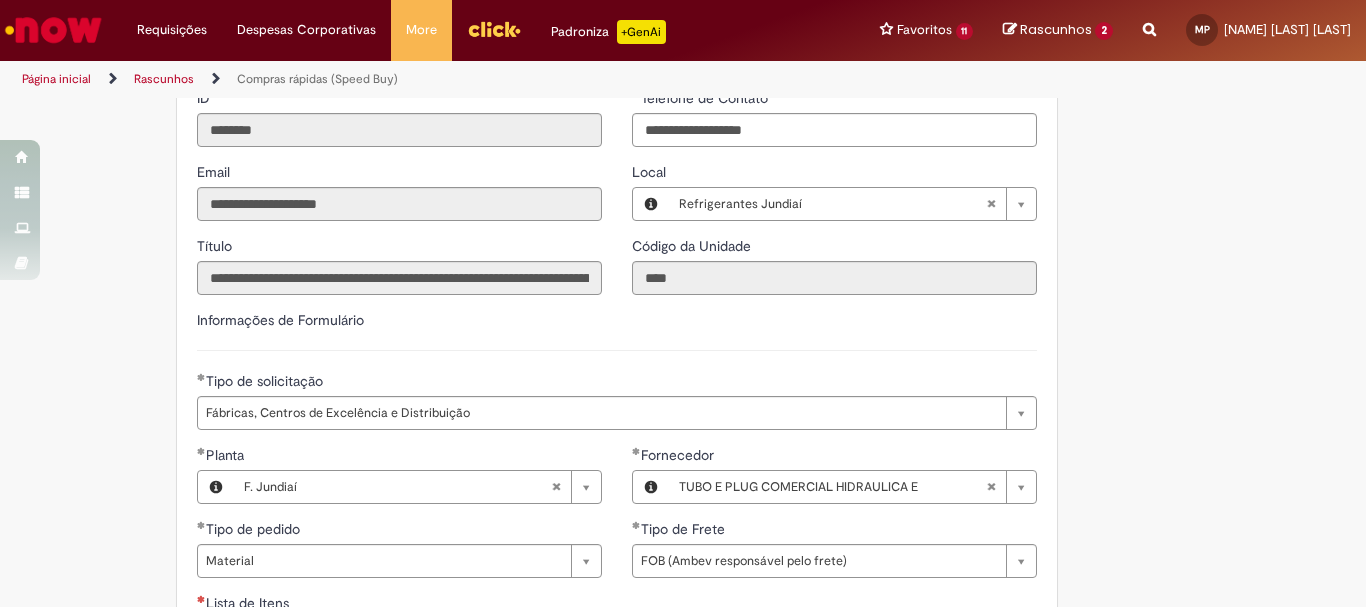 scroll, scrollTop: 2700, scrollLeft: 0, axis: vertical 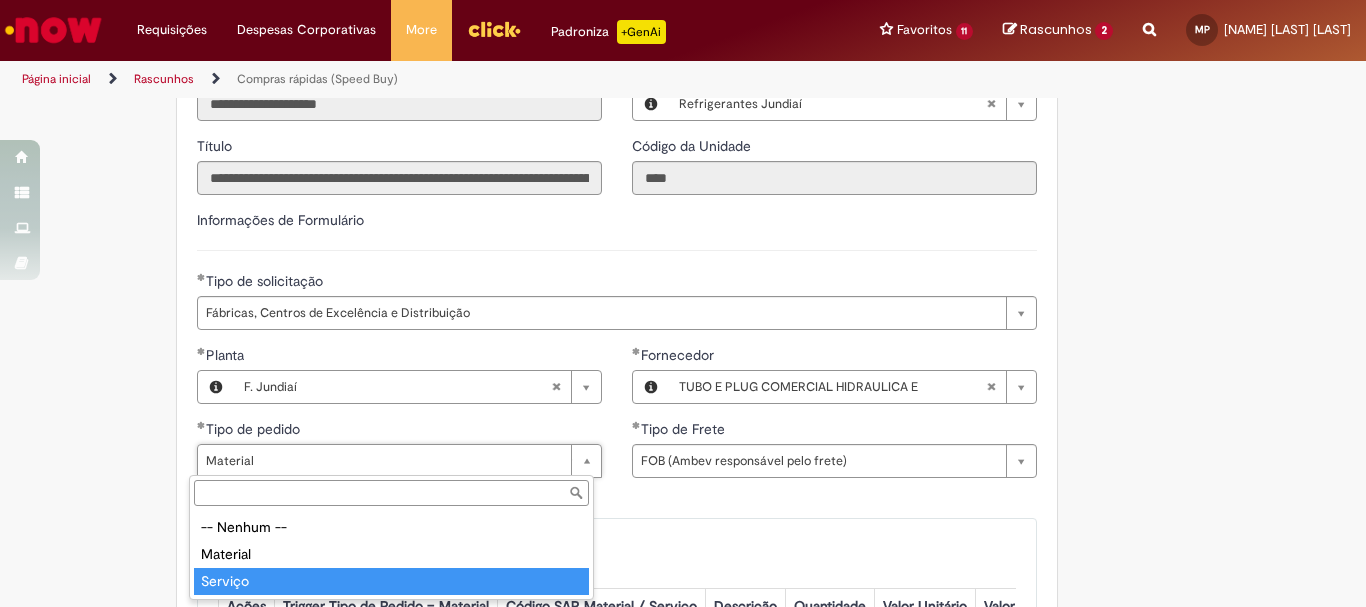 type on "*******" 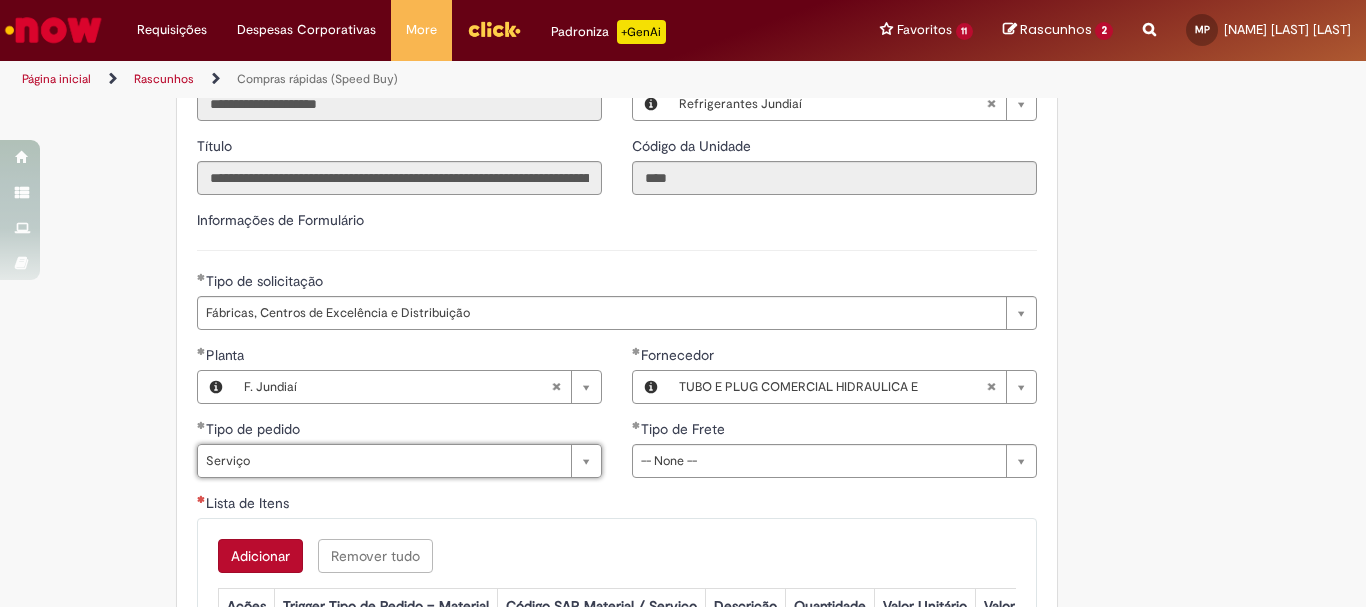 scroll, scrollTop: 0, scrollLeft: 47, axis: horizontal 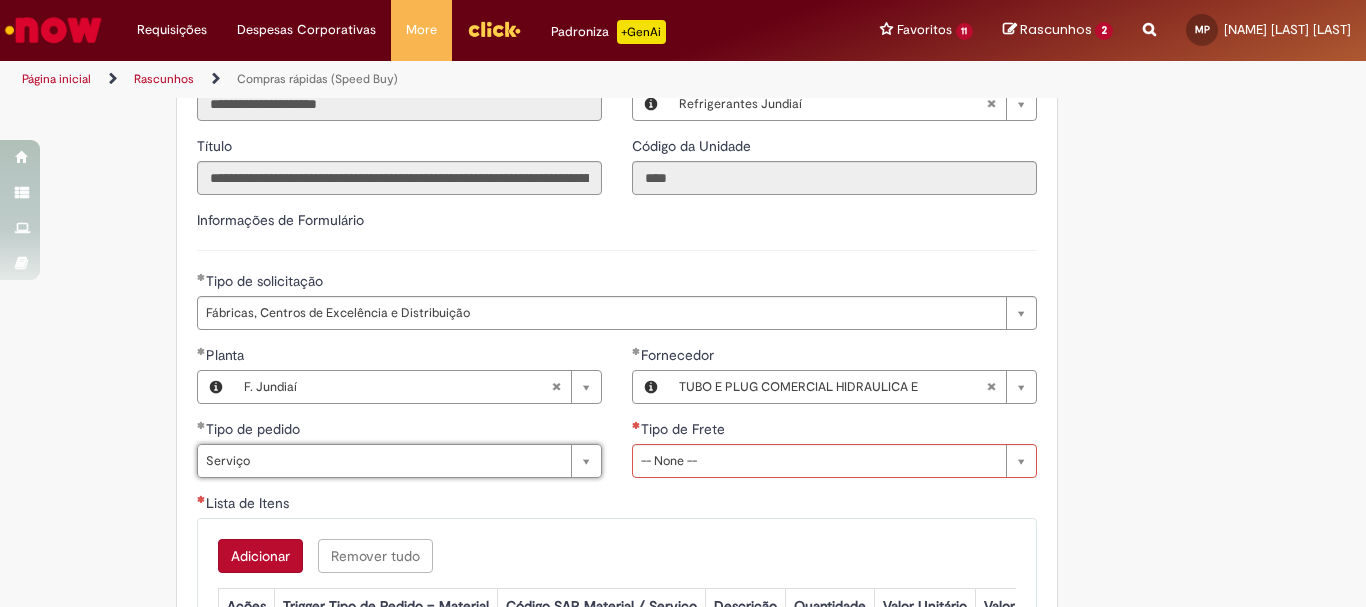 click on "Lista de Itens" at bounding box center [617, 505] 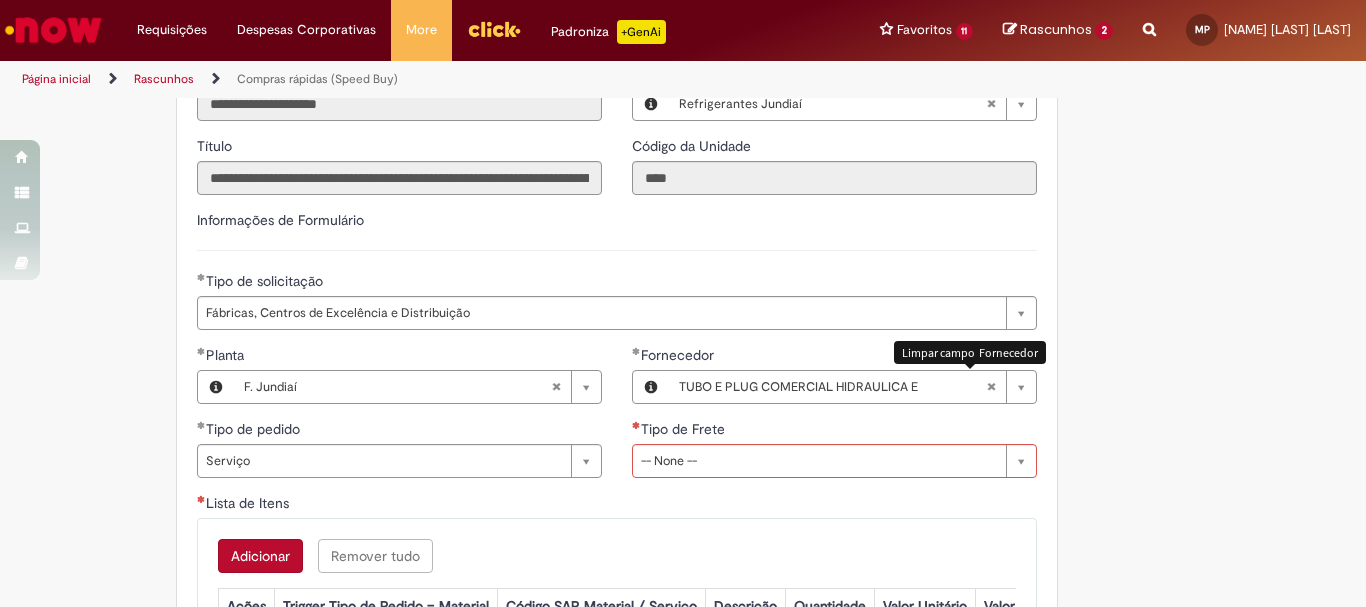 click at bounding box center (991, 387) 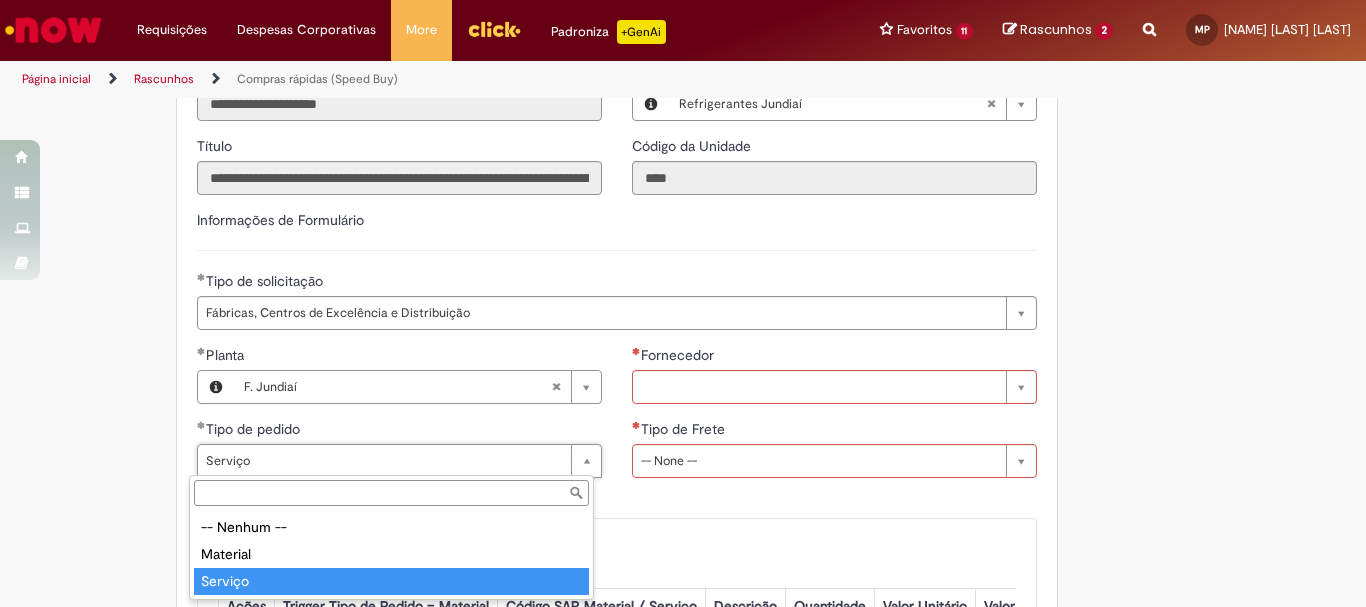 type on "*******" 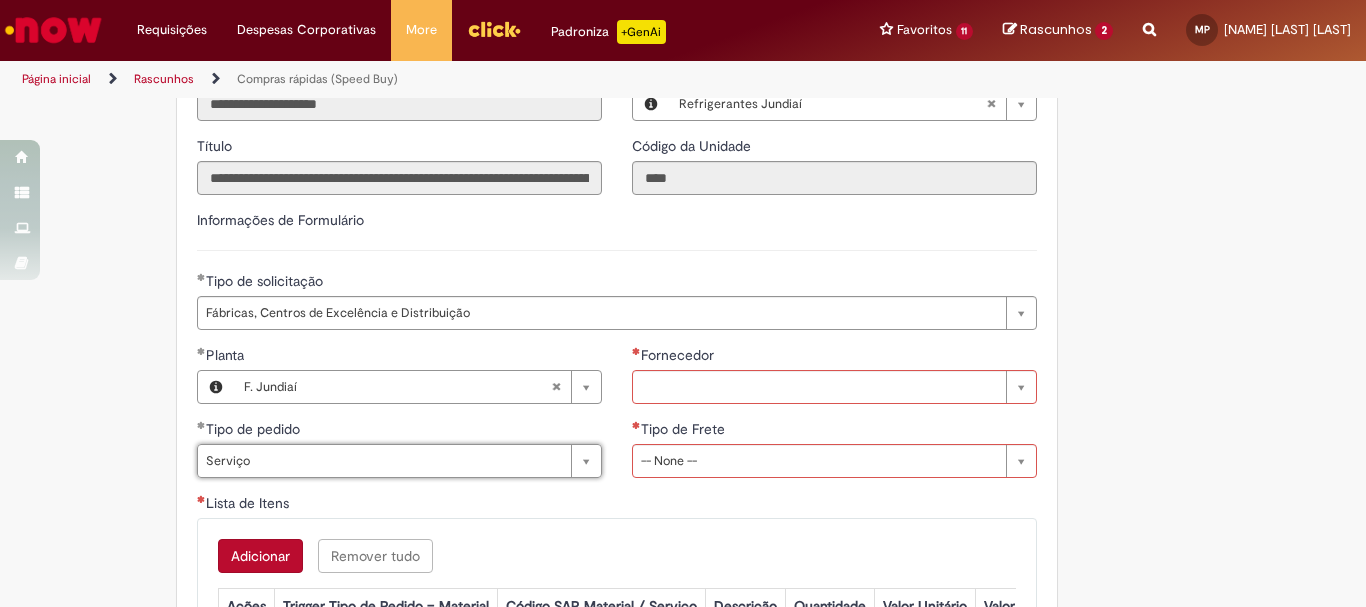 click on "Lista de Itens" at bounding box center (617, 505) 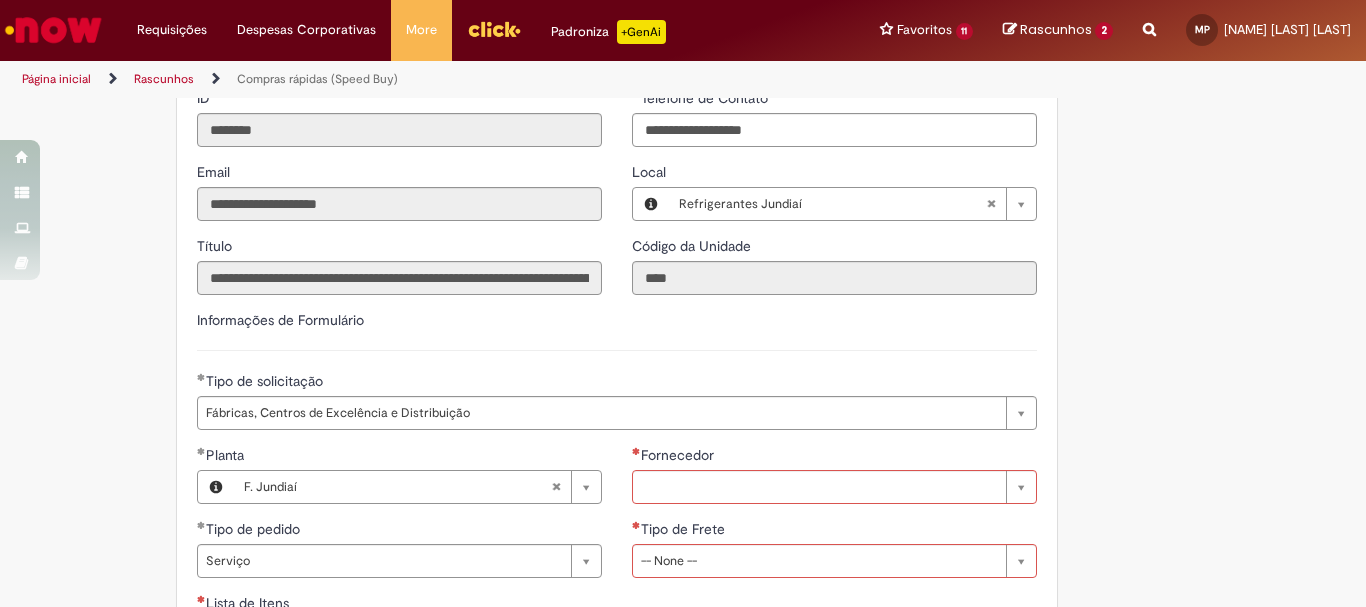scroll, scrollTop: 2800, scrollLeft: 0, axis: vertical 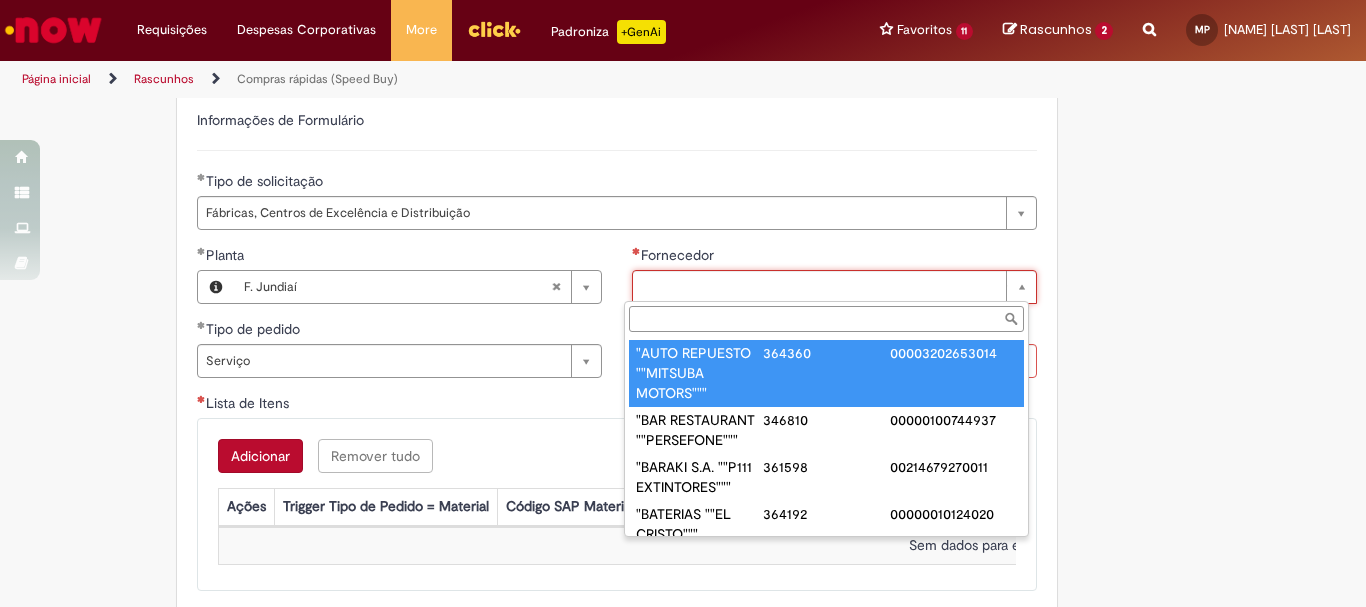 paste on "**********" 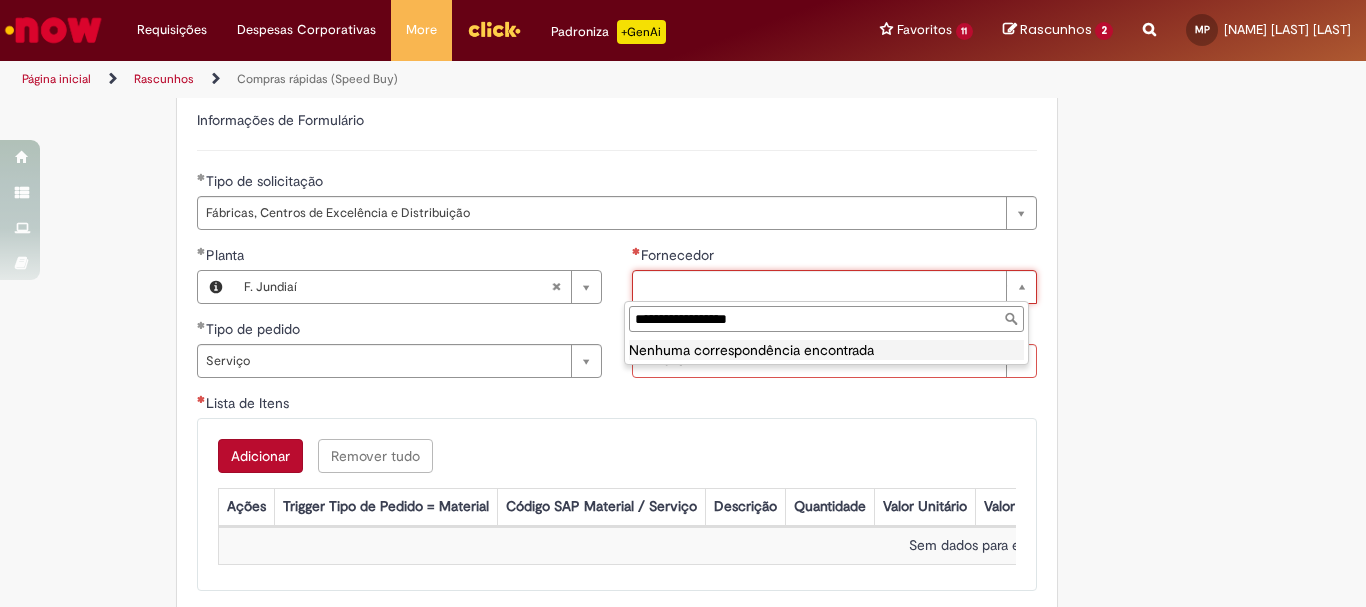 click on "**********" at bounding box center [826, 319] 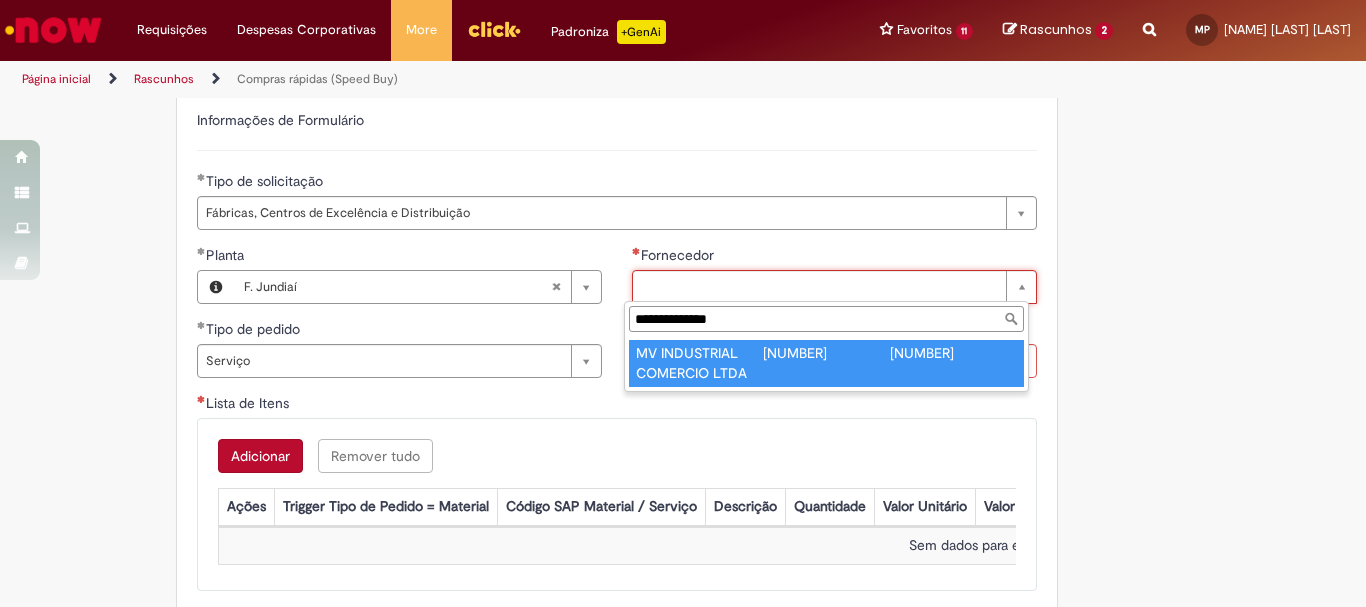 type on "**********" 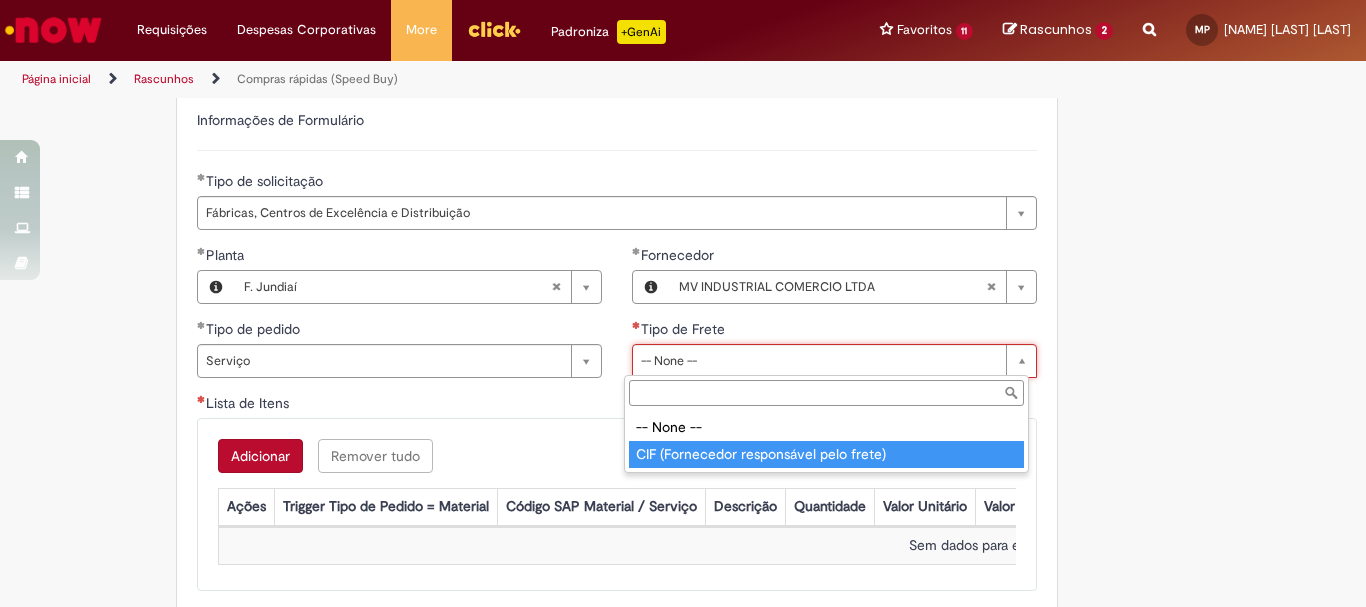 type on "**********" 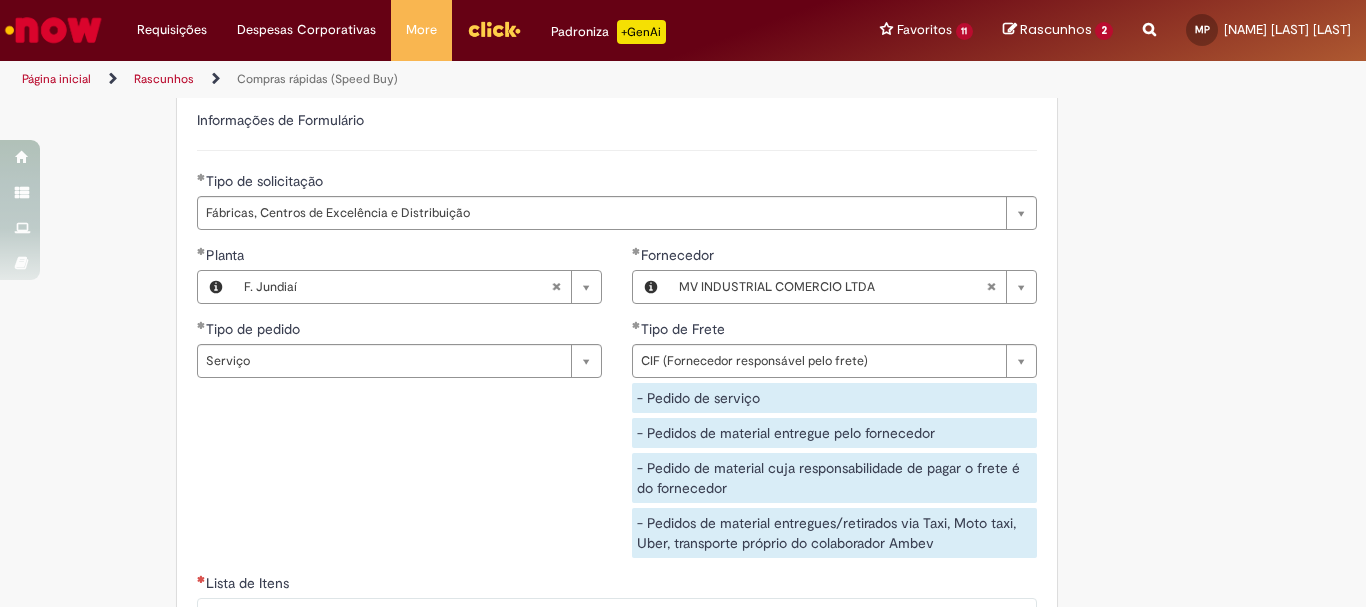 click on "**********" at bounding box center (617, 409) 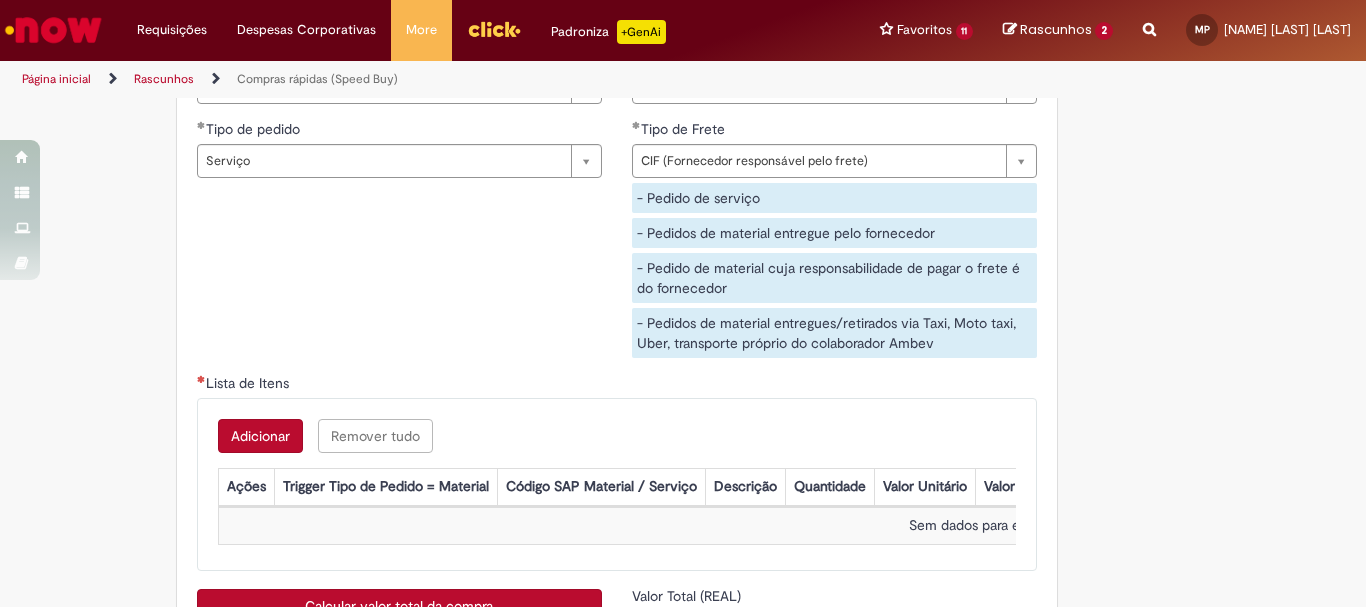 scroll, scrollTop: 3100, scrollLeft: 0, axis: vertical 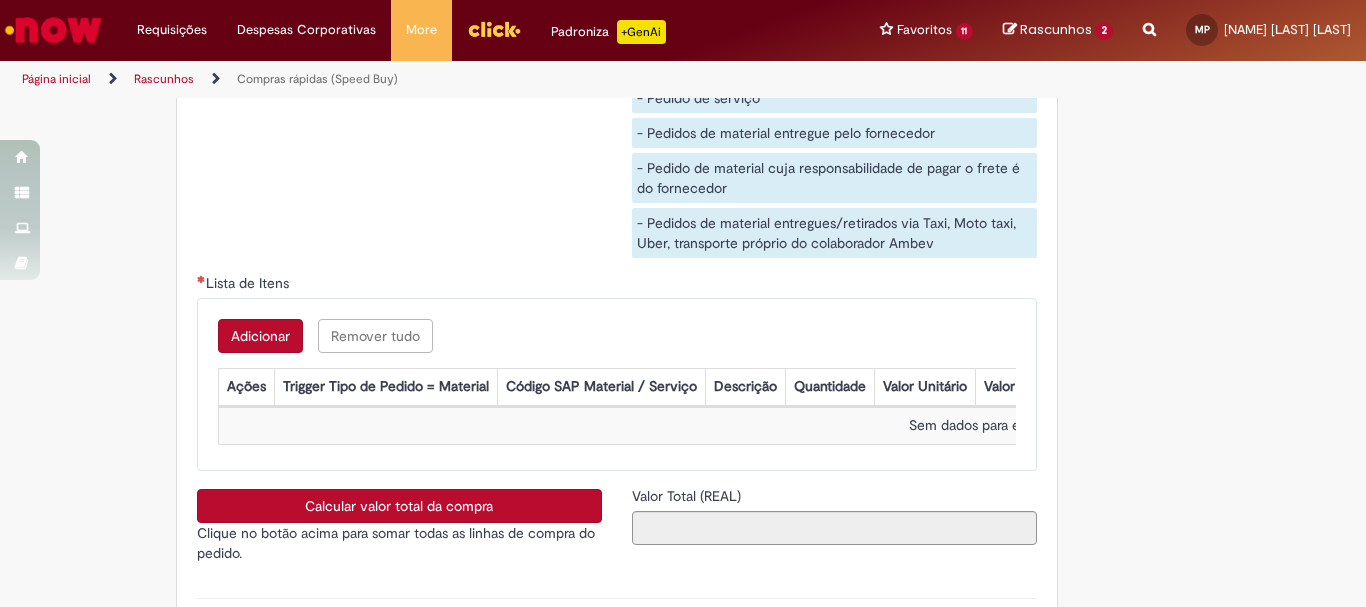 click on "Adicionar" at bounding box center [260, 336] 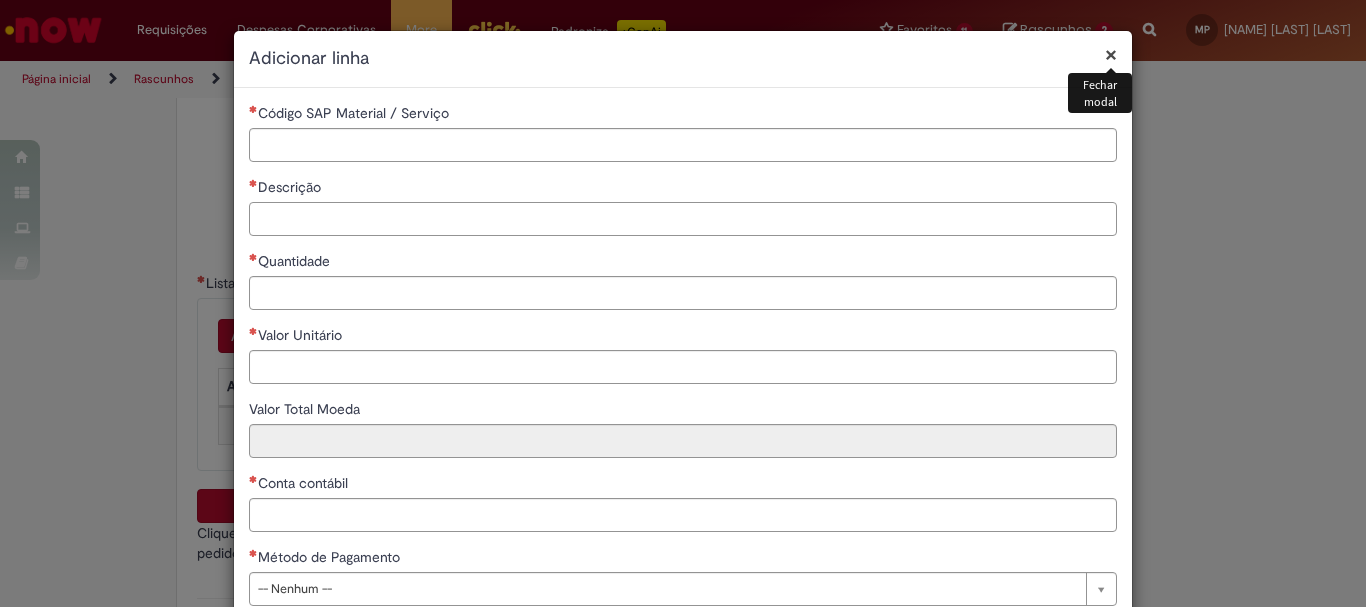 click on "Descrição" at bounding box center (683, 219) 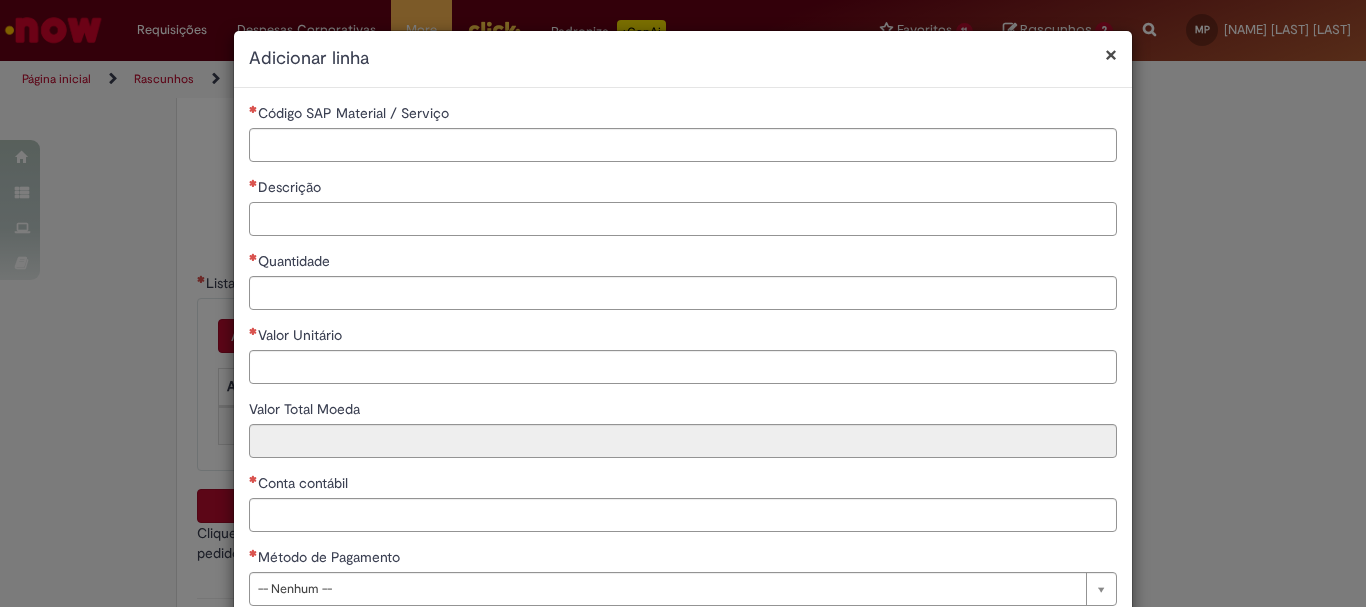 paste on "**********" 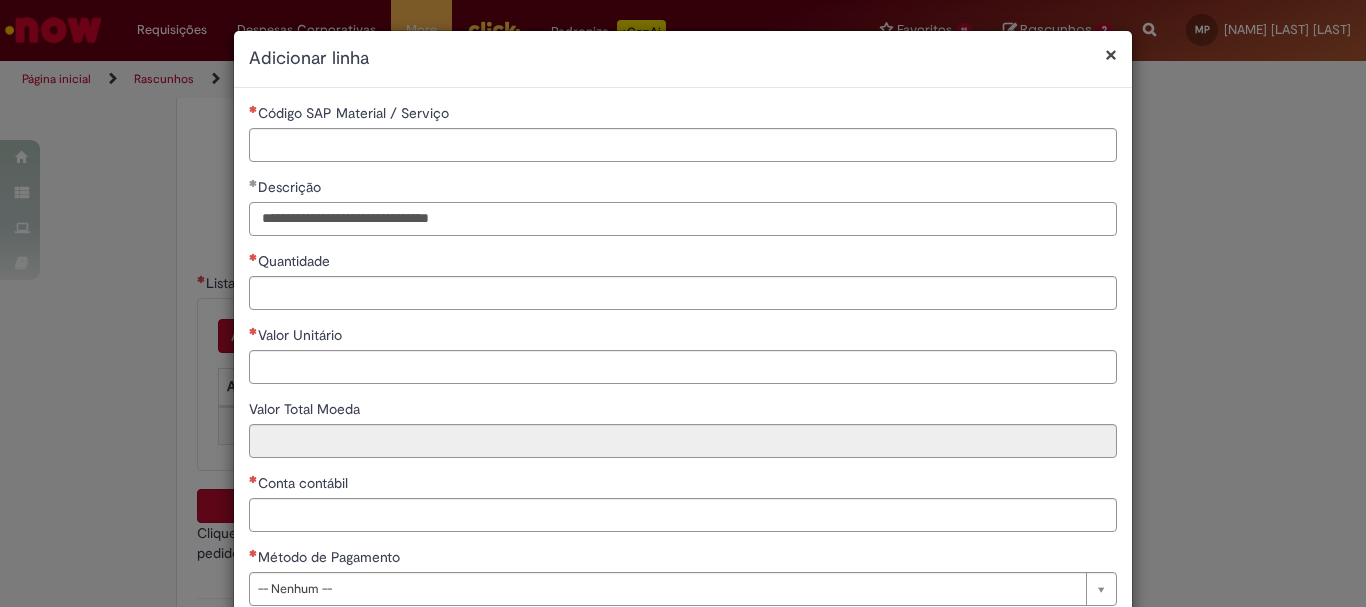 type on "**********" 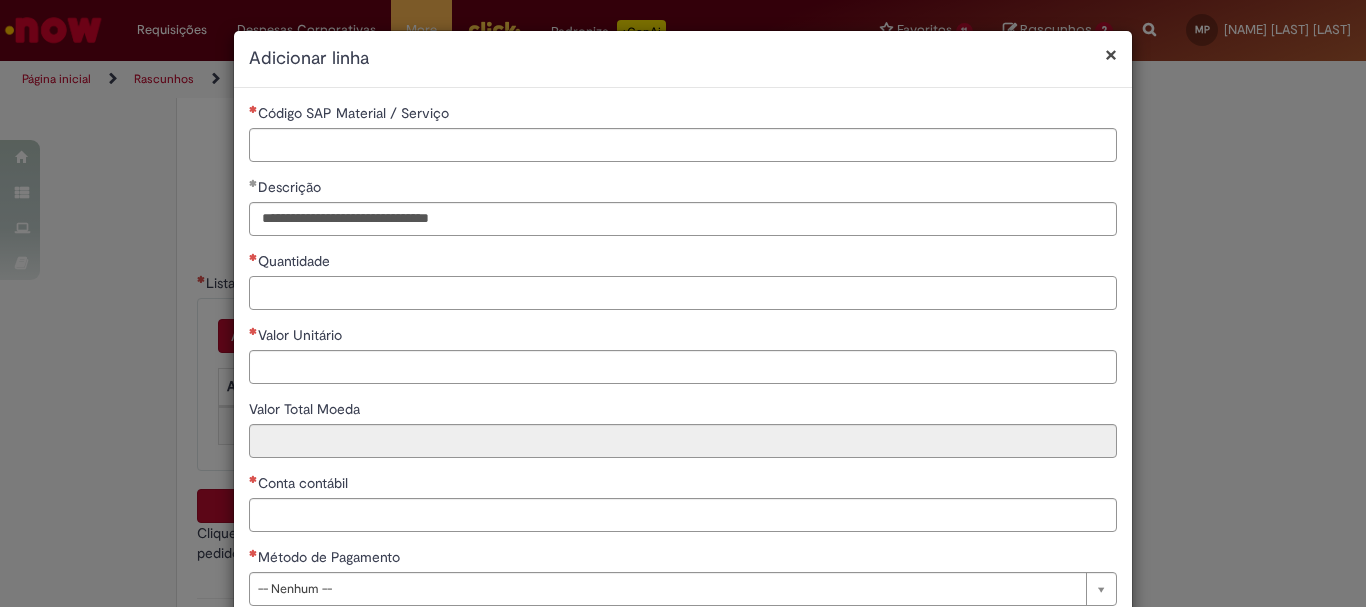 click on "Quantidade" at bounding box center [683, 293] 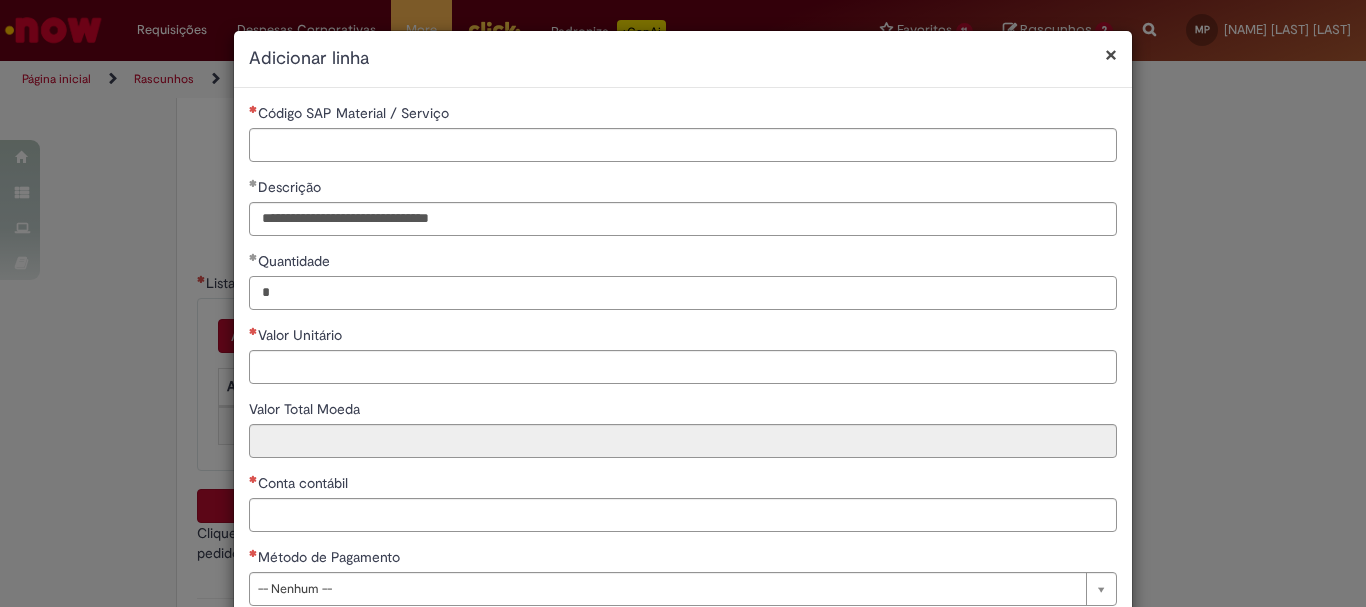 type on "*" 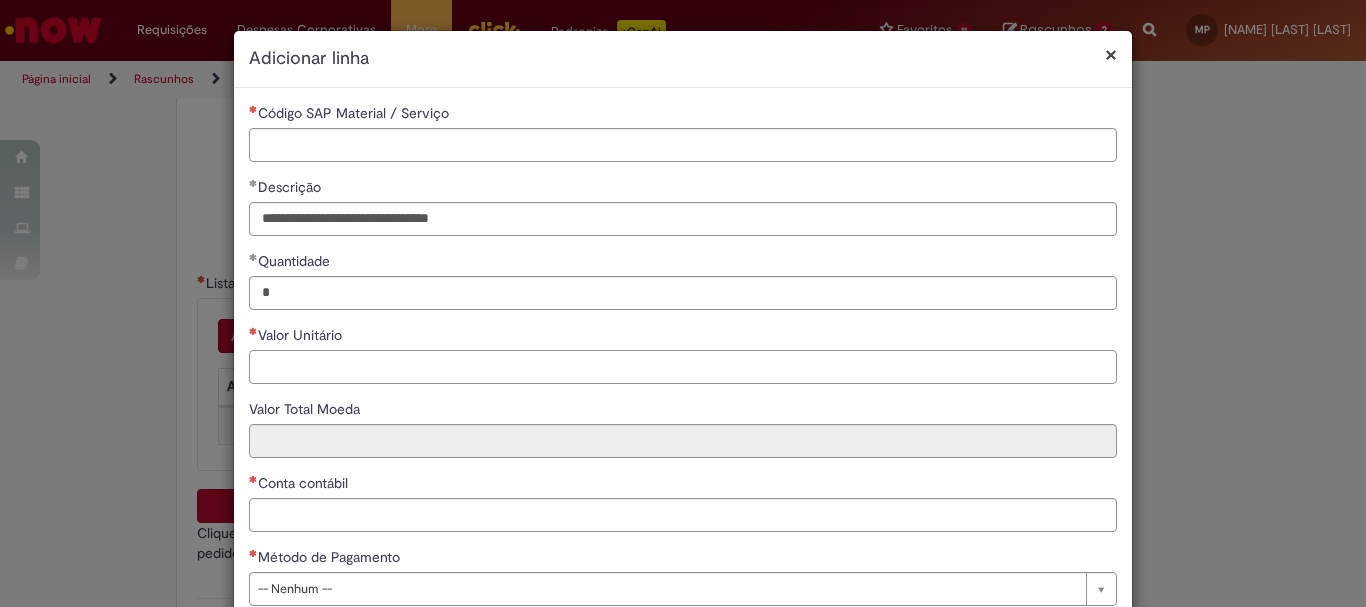 click on "Valor Unitário" at bounding box center (683, 367) 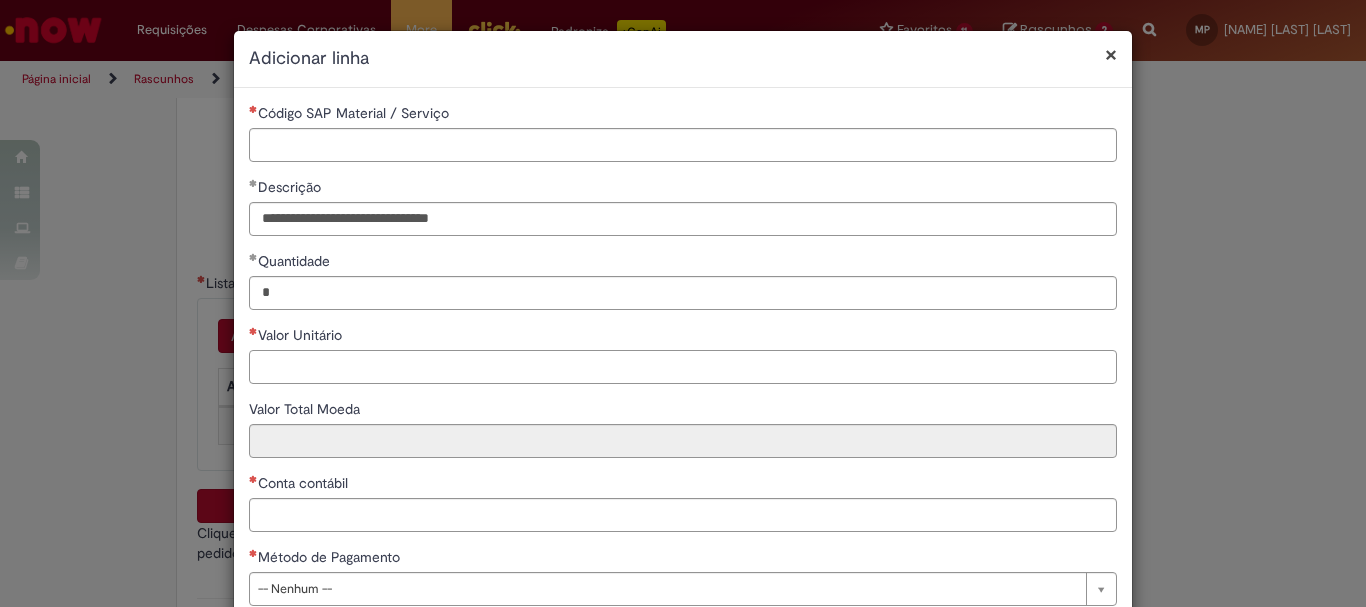 paste on "********" 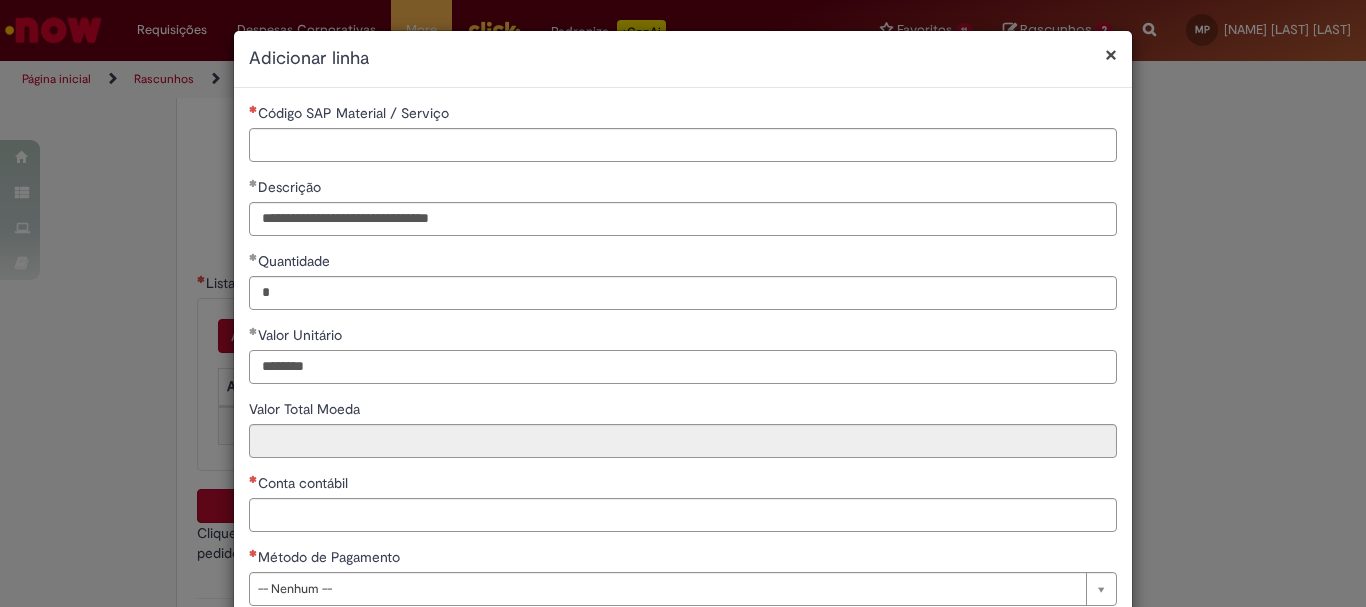 scroll, scrollTop: 125, scrollLeft: 0, axis: vertical 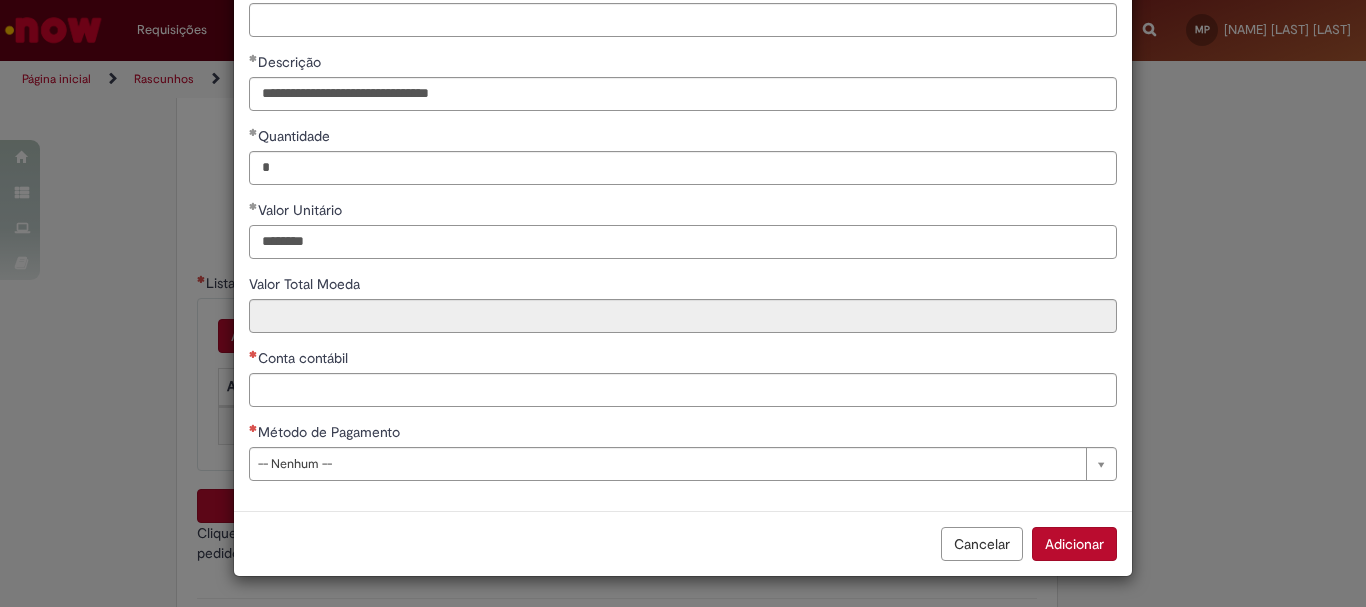 type on "********" 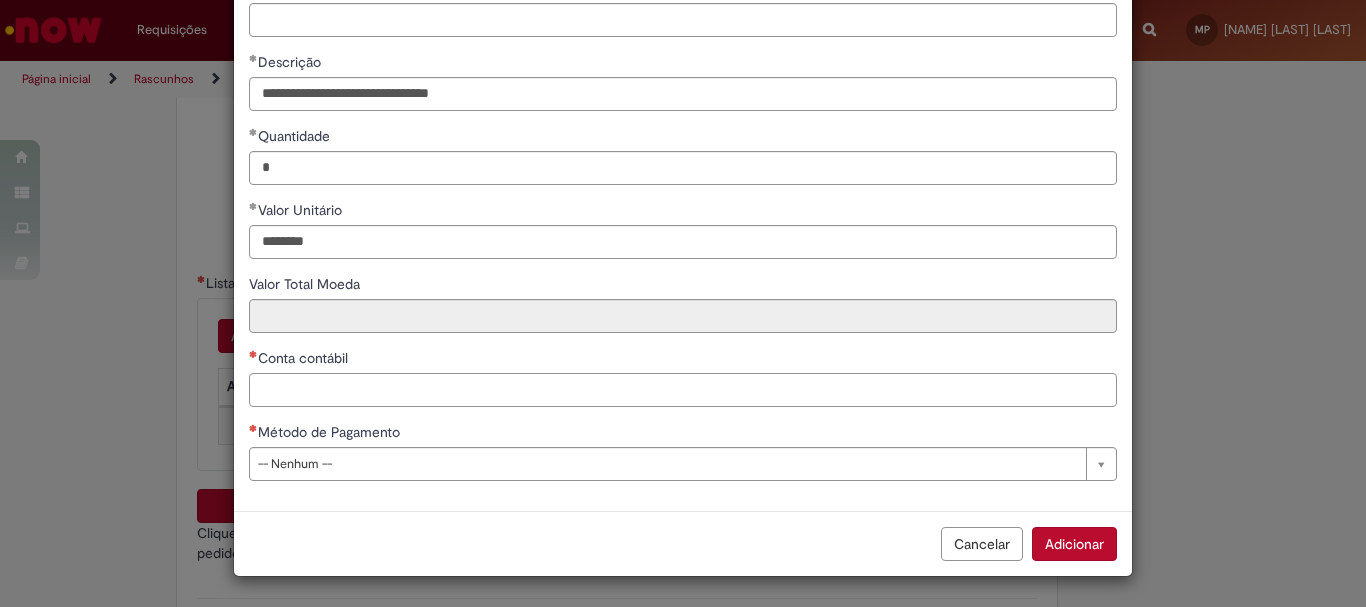 type on "********" 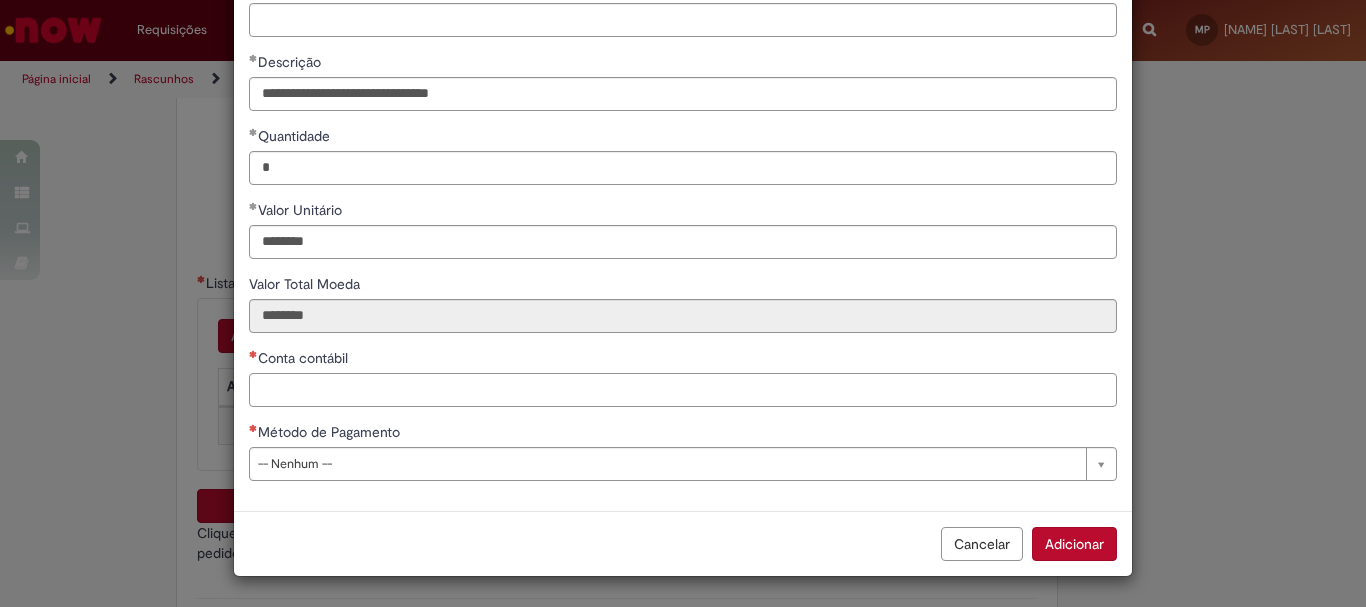 click on "Conta contábil" at bounding box center (683, 390) 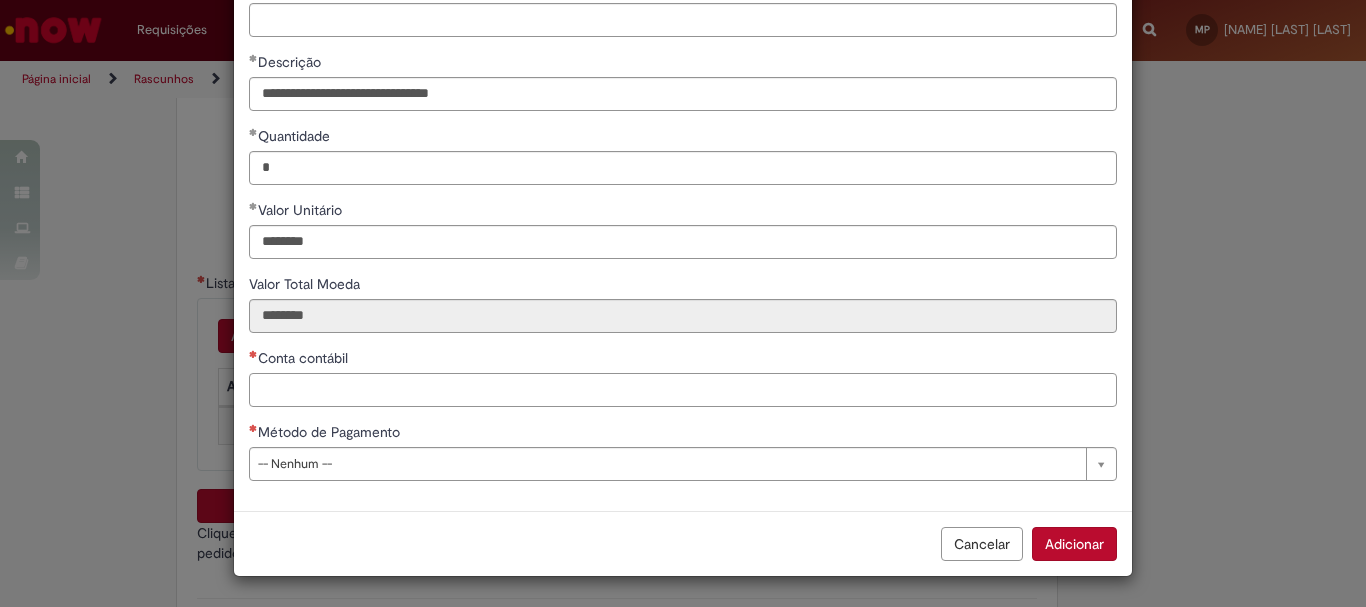 paste on "********" 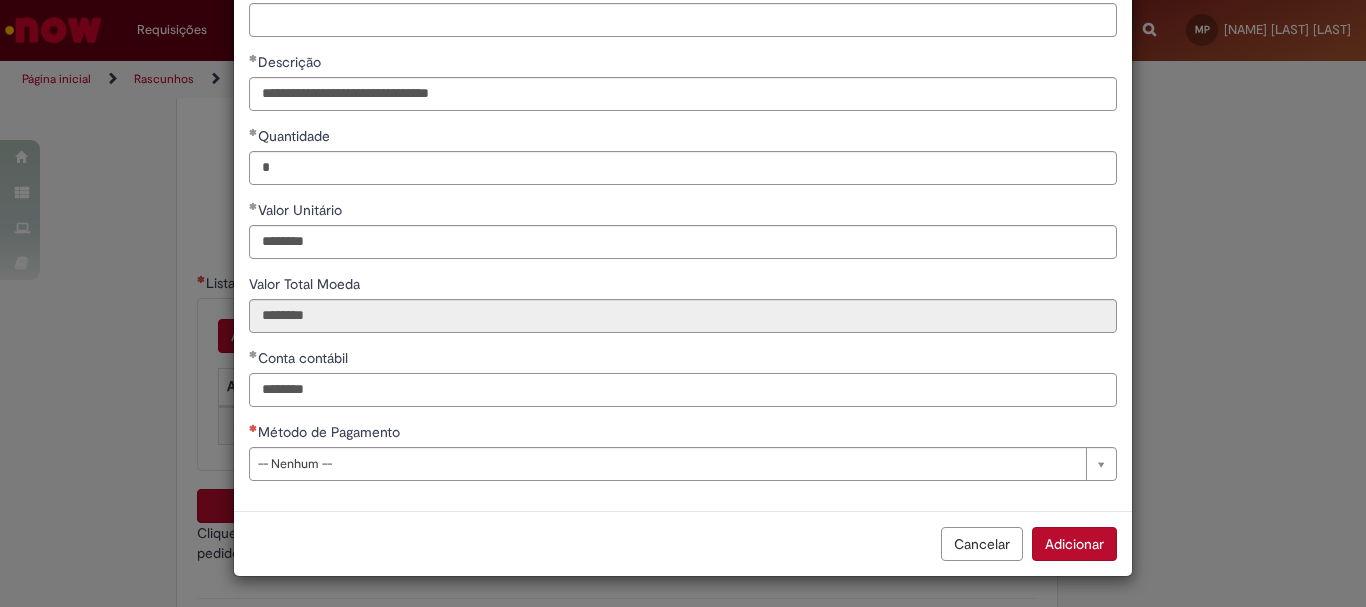 drag, startPoint x: 322, startPoint y: 400, endPoint x: 289, endPoint y: 392, distance: 33.955853 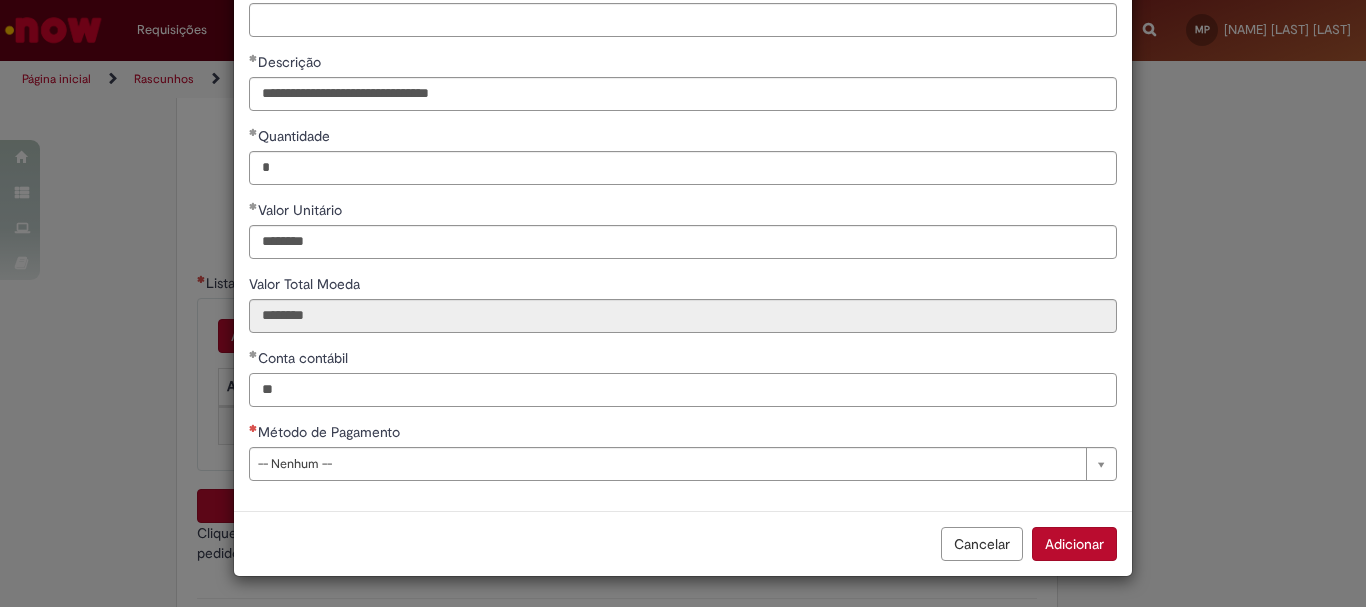 type on "*" 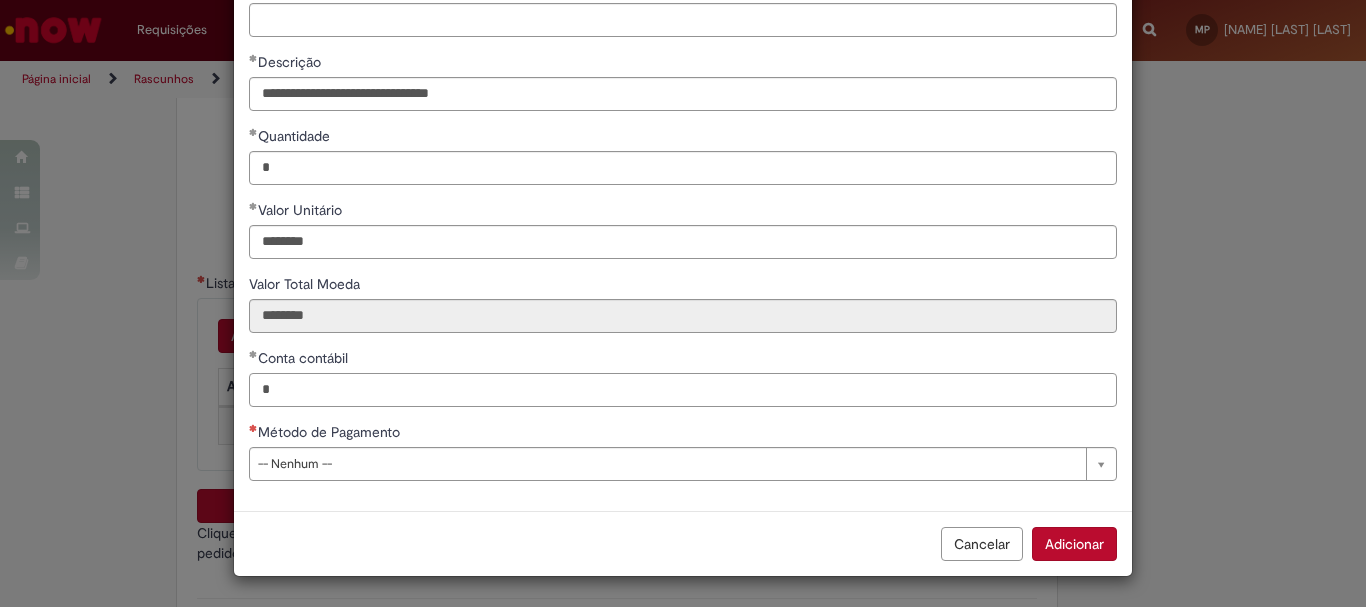 type 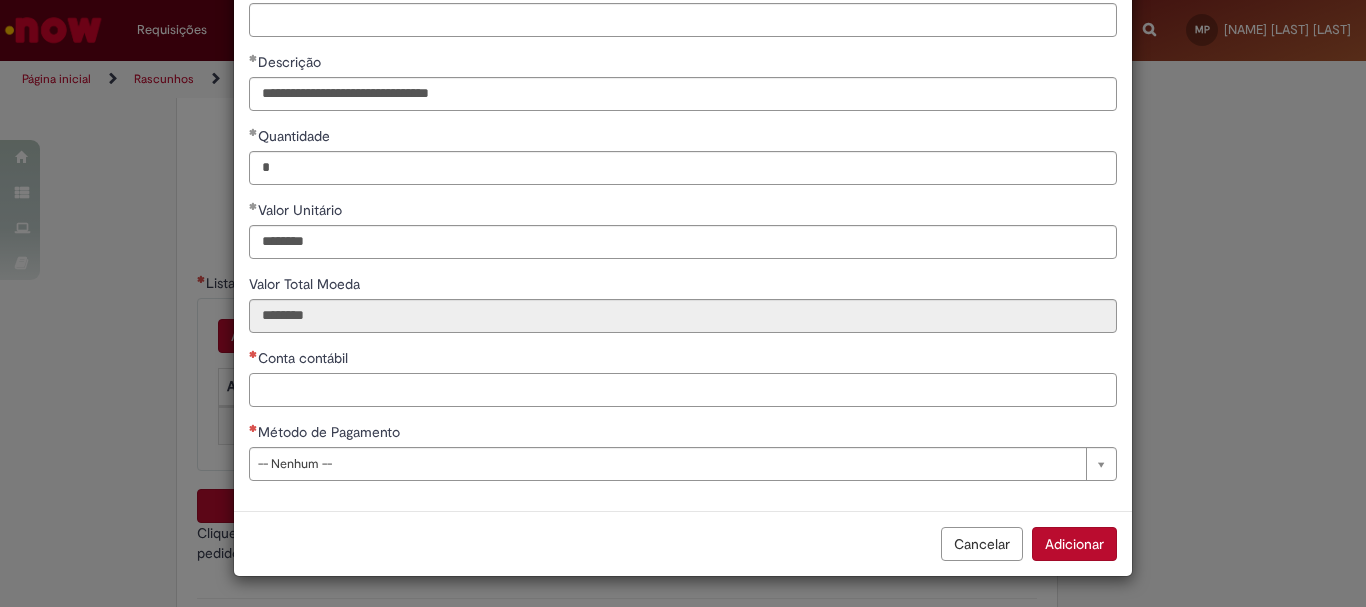 scroll, scrollTop: 0, scrollLeft: 0, axis: both 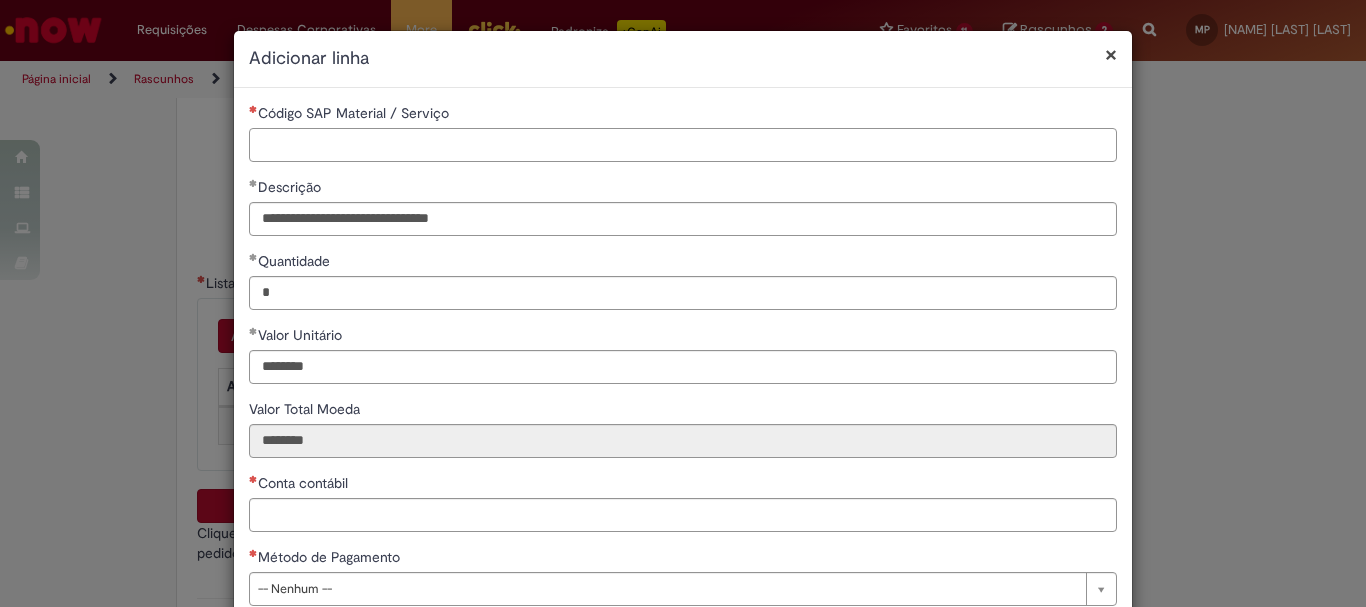 click on "Código SAP Material / Serviço" at bounding box center (683, 145) 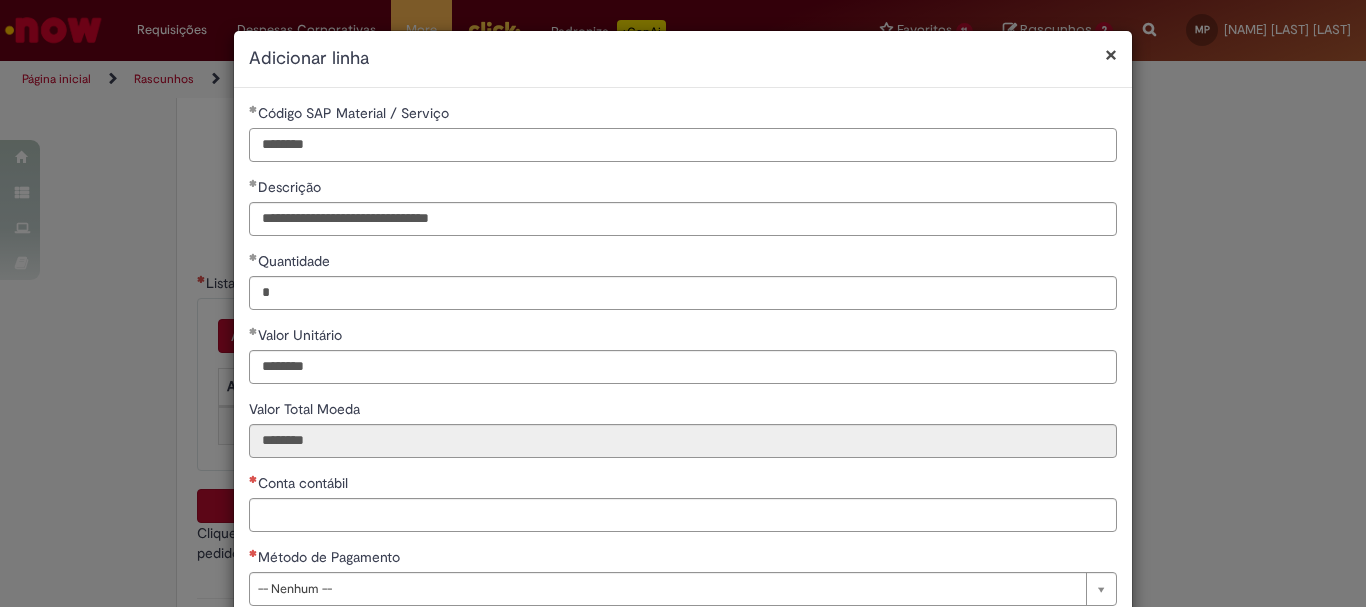 drag, startPoint x: 300, startPoint y: 145, endPoint x: 229, endPoint y: 130, distance: 72.56721 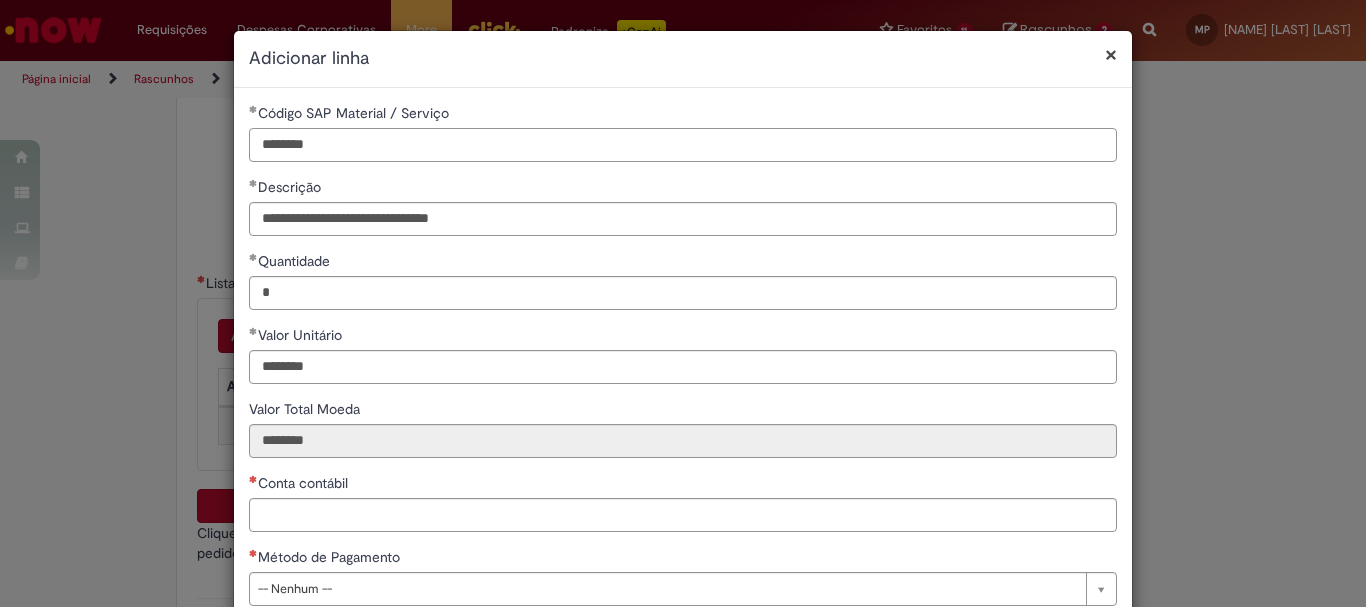 type on "********" 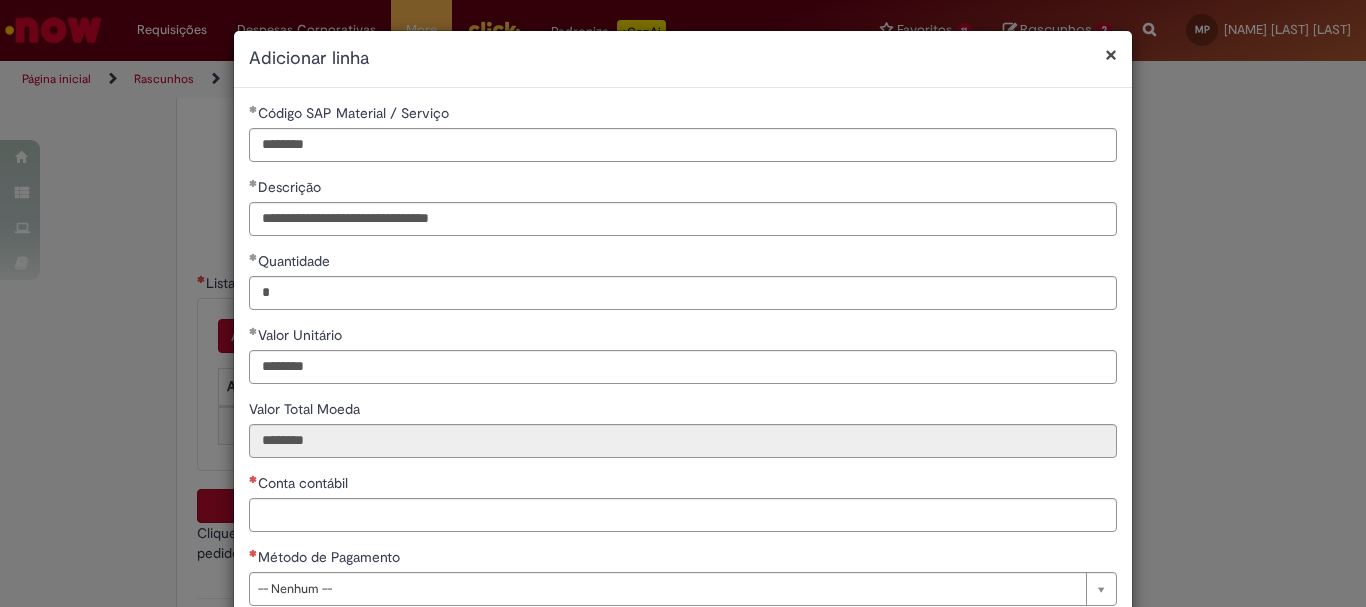 click on "**********" at bounding box center [683, 362] 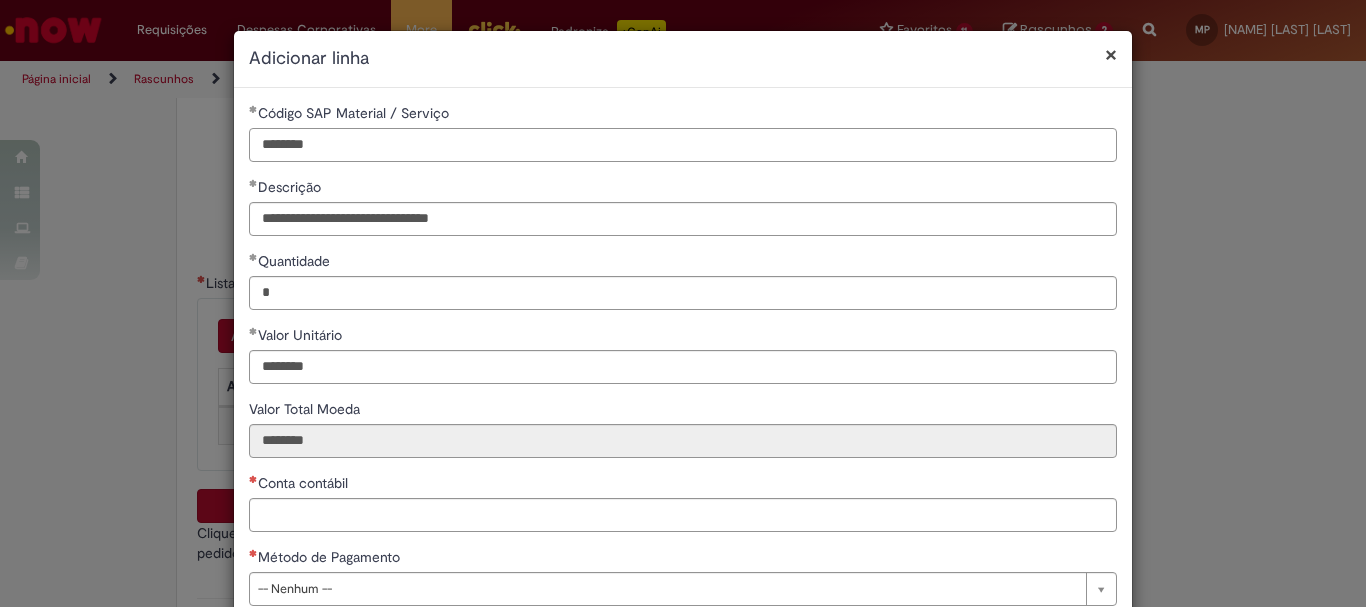 click on "********" at bounding box center [683, 145] 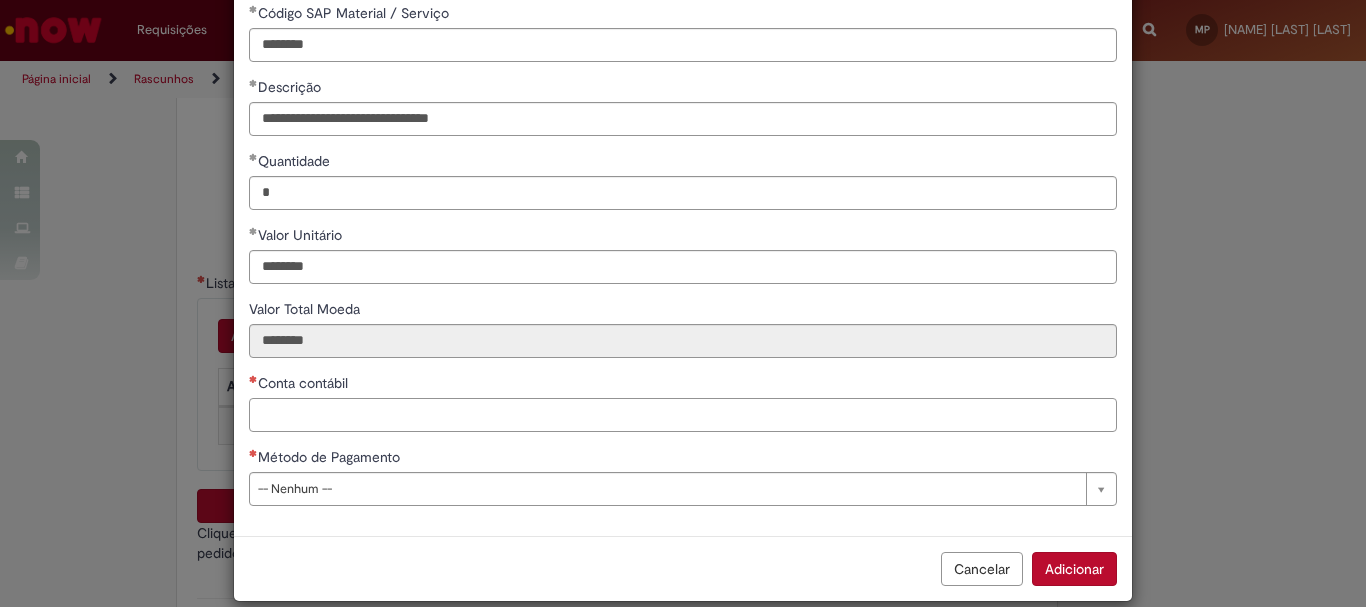 click on "Conta contábil" at bounding box center (683, 415) 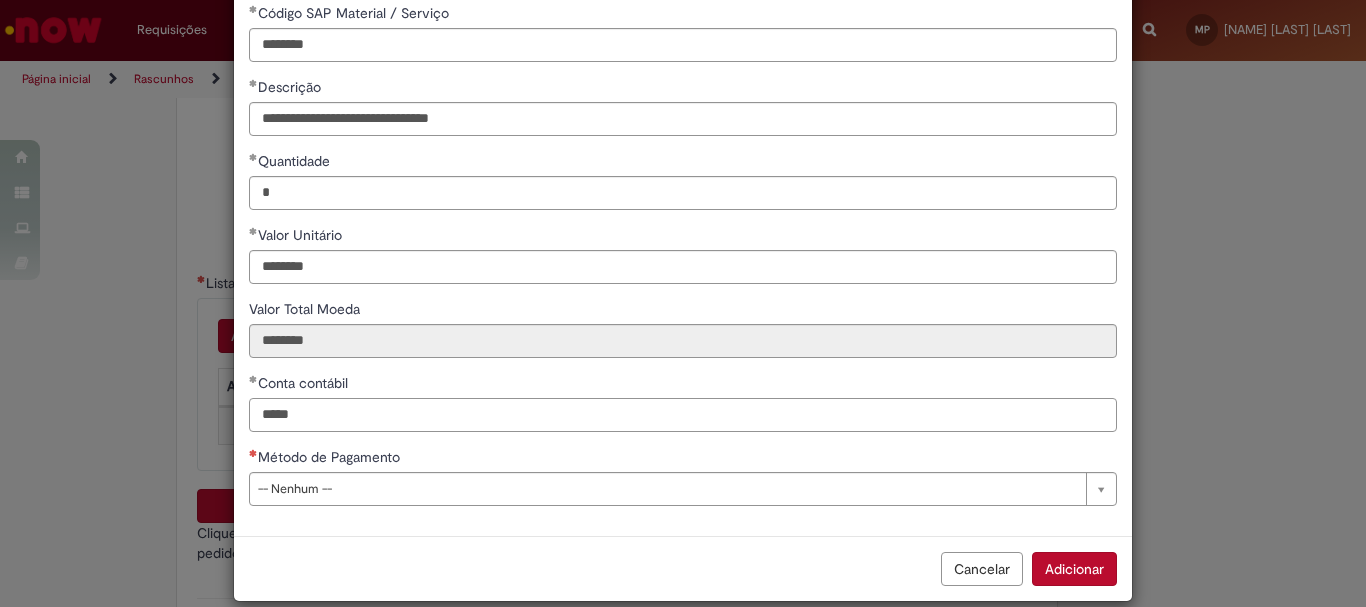 type on "*****" 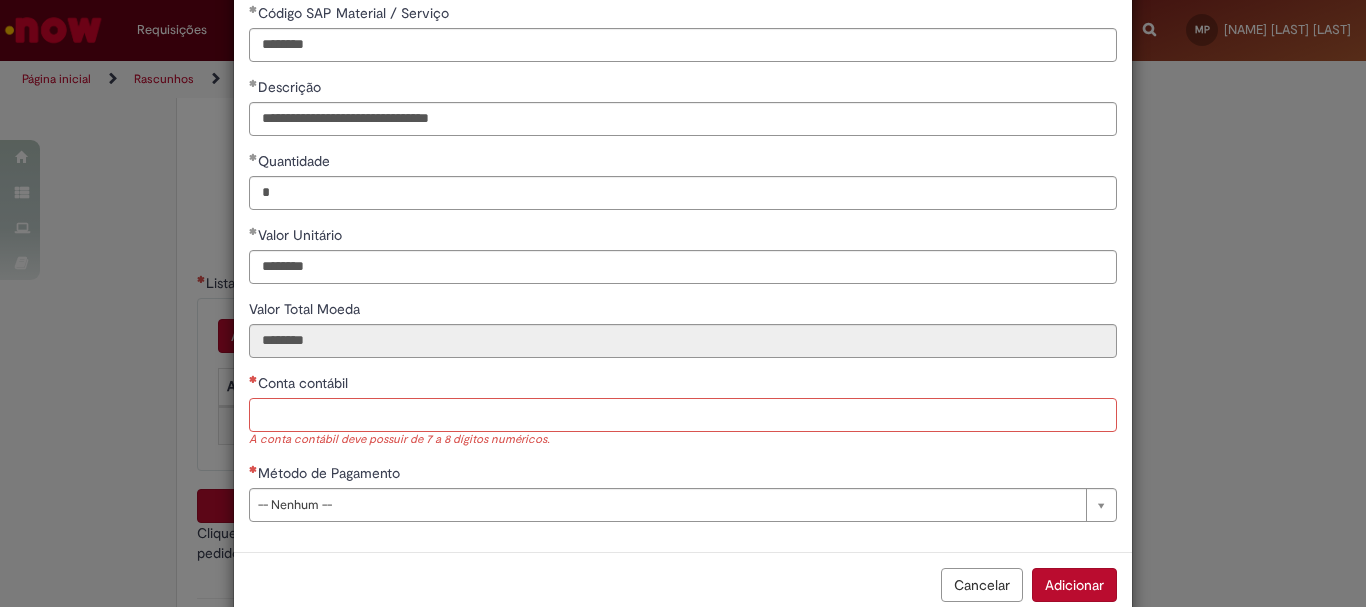 paste on "********" 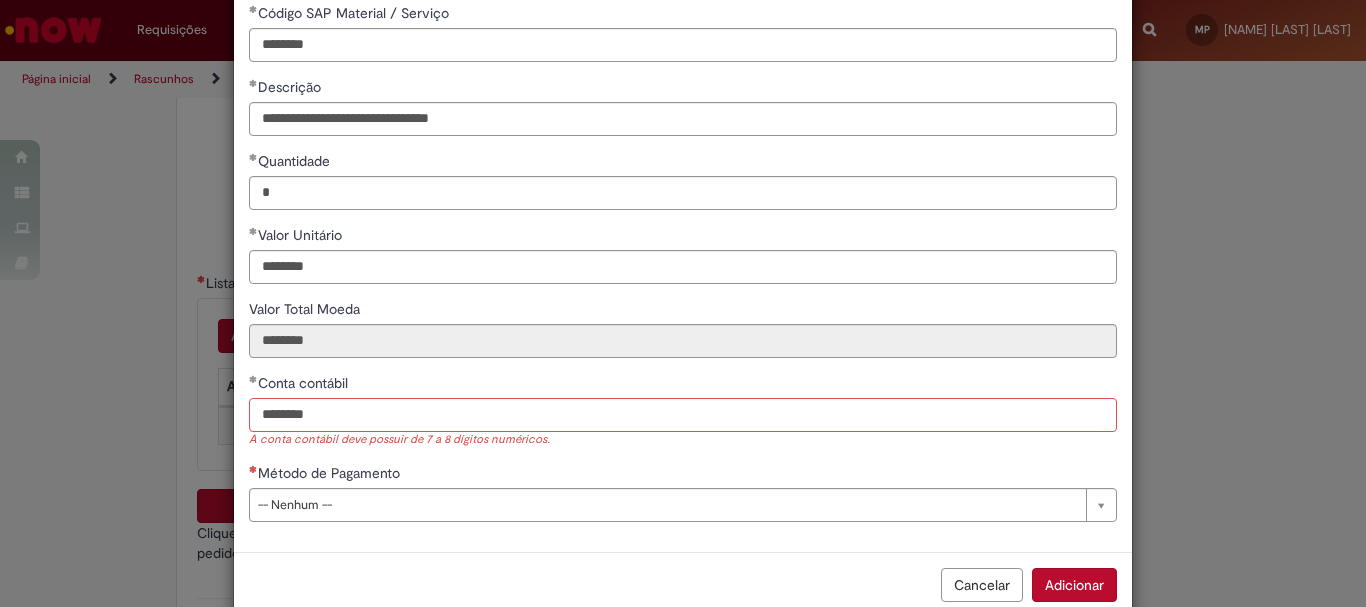 type on "********" 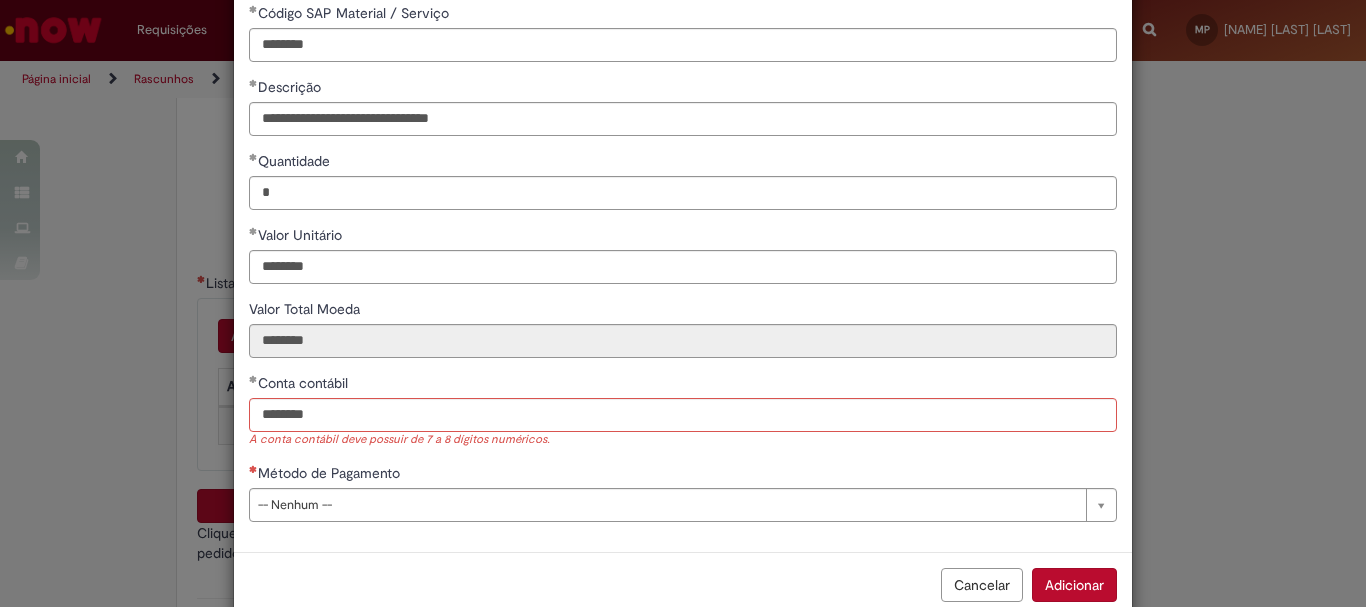 click on "**********" at bounding box center [683, 270] 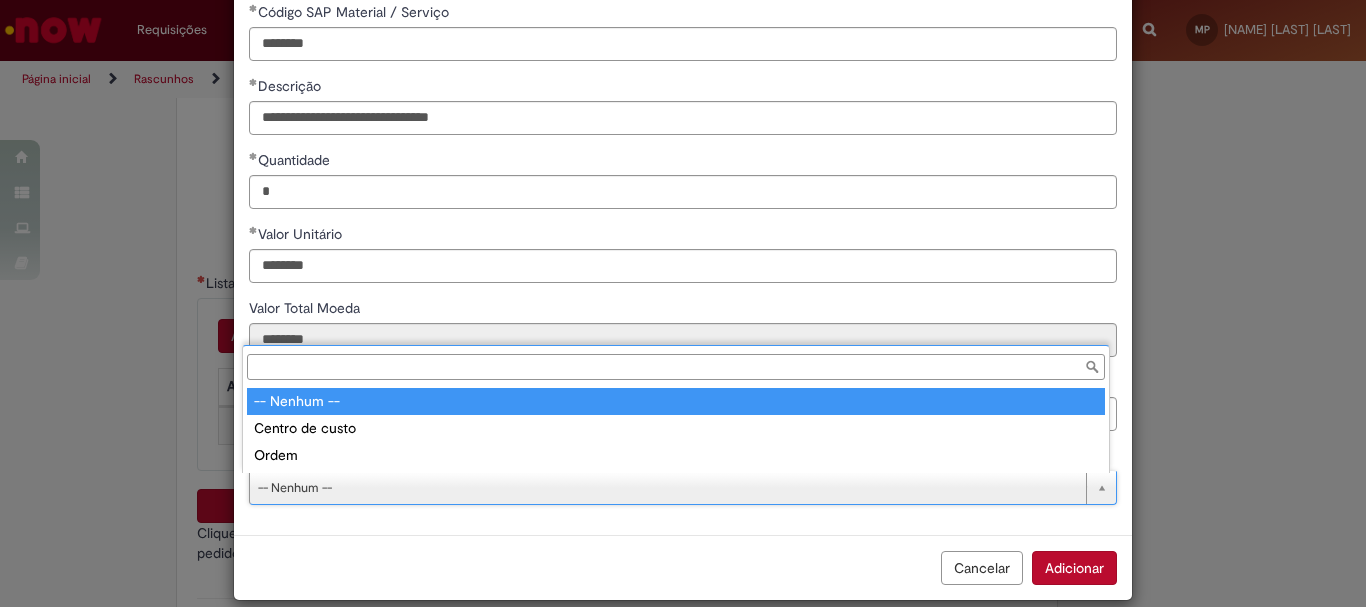 scroll, scrollTop: 100, scrollLeft: 0, axis: vertical 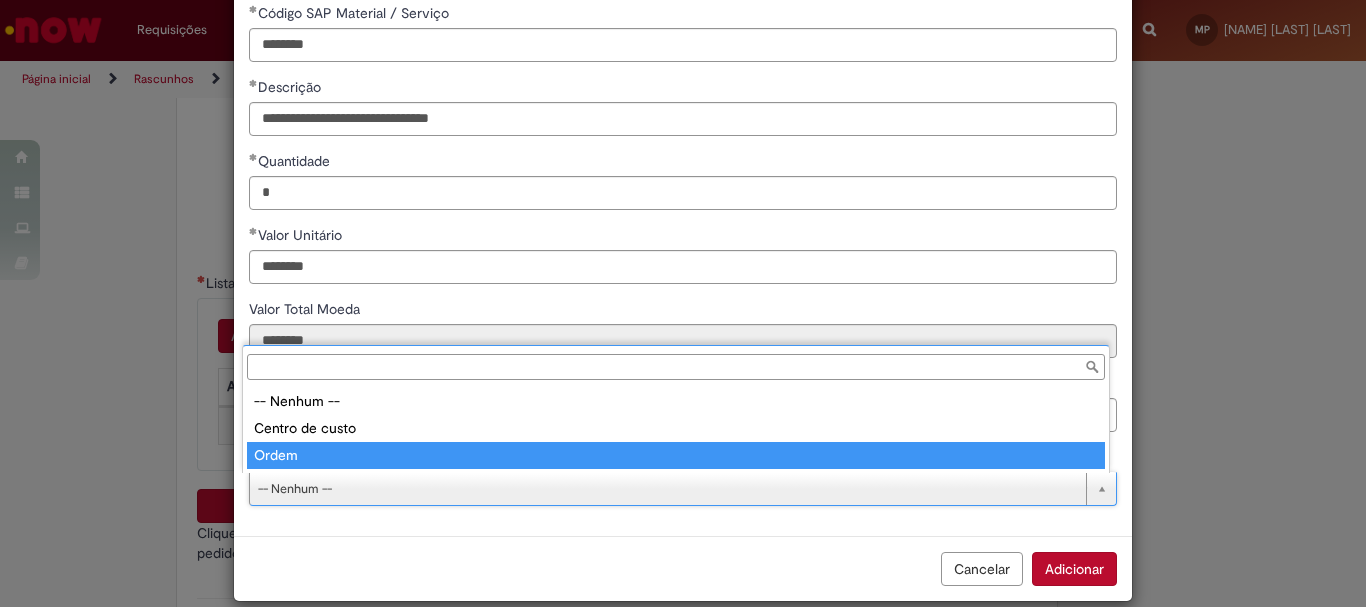 type on "*****" 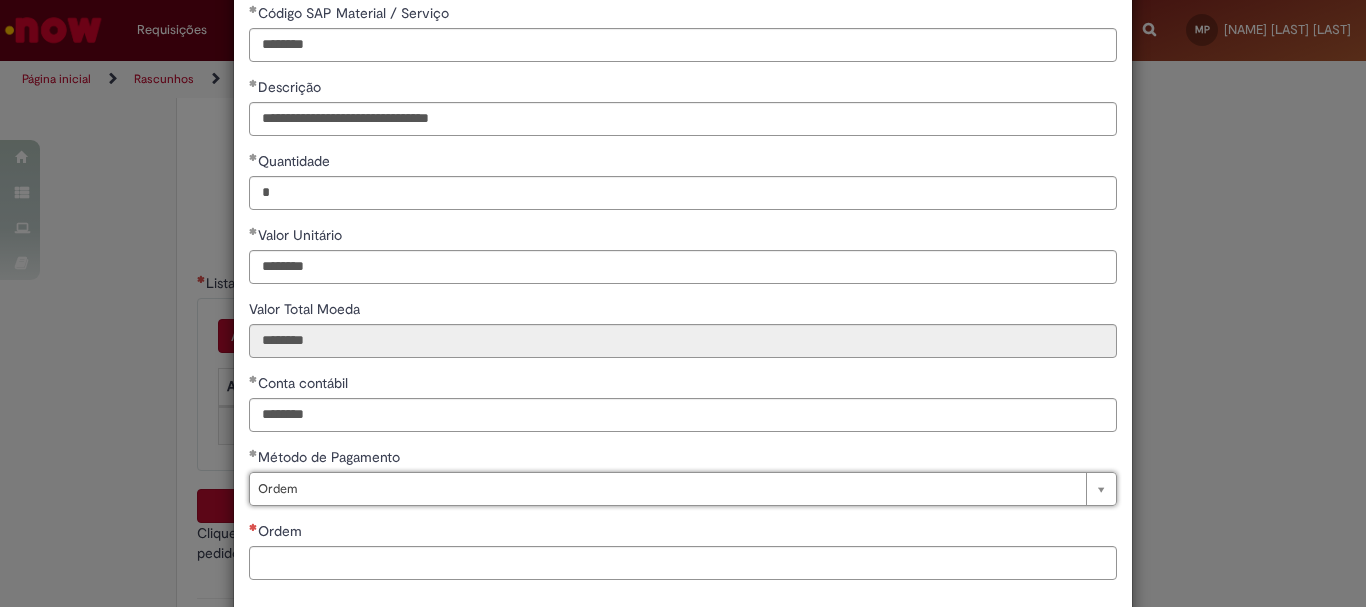scroll, scrollTop: 199, scrollLeft: 0, axis: vertical 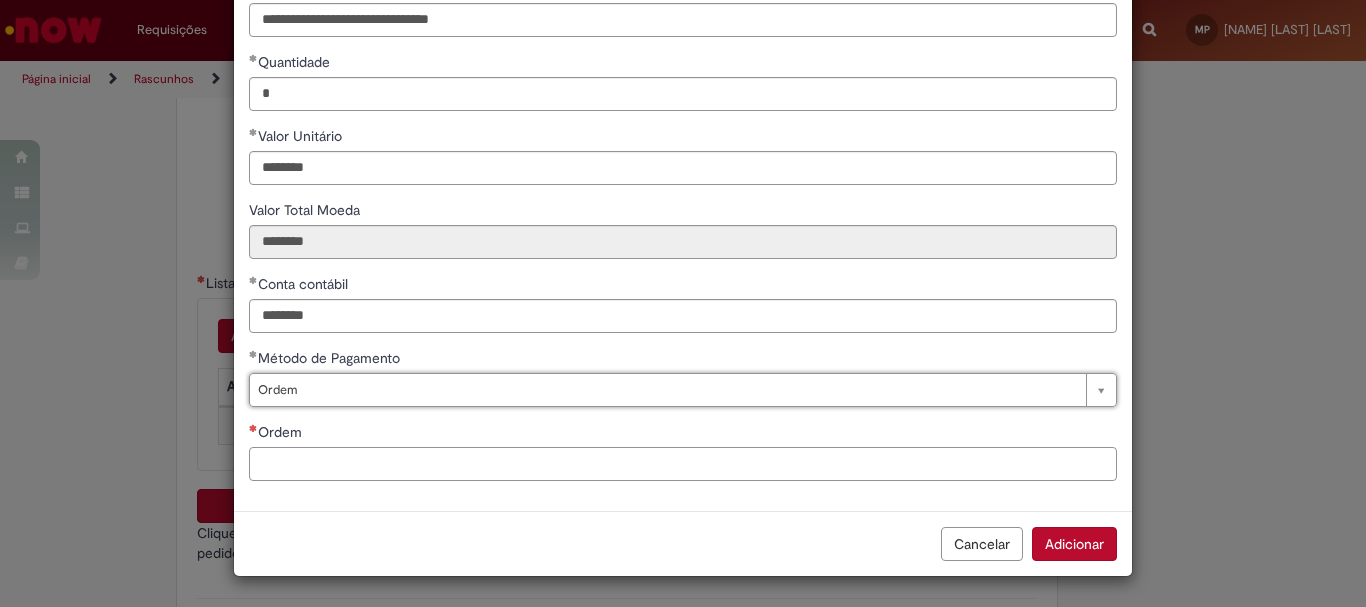 click on "Ordem" at bounding box center [683, 464] 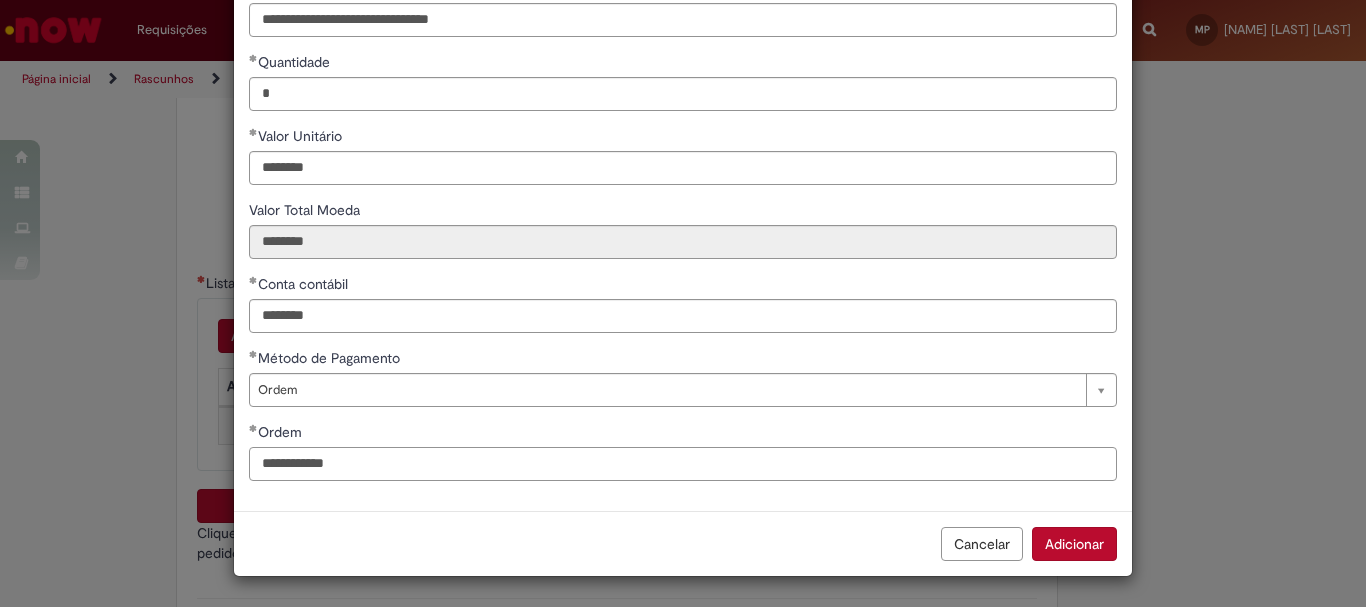 type on "**********" 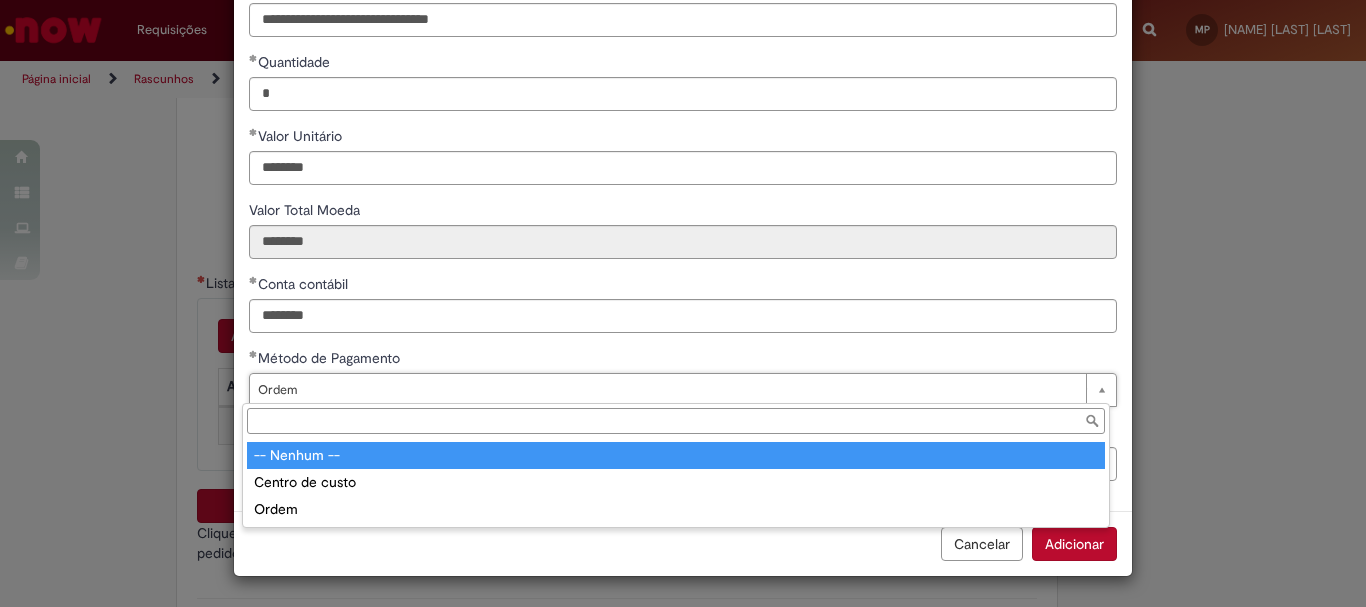type on "*****" 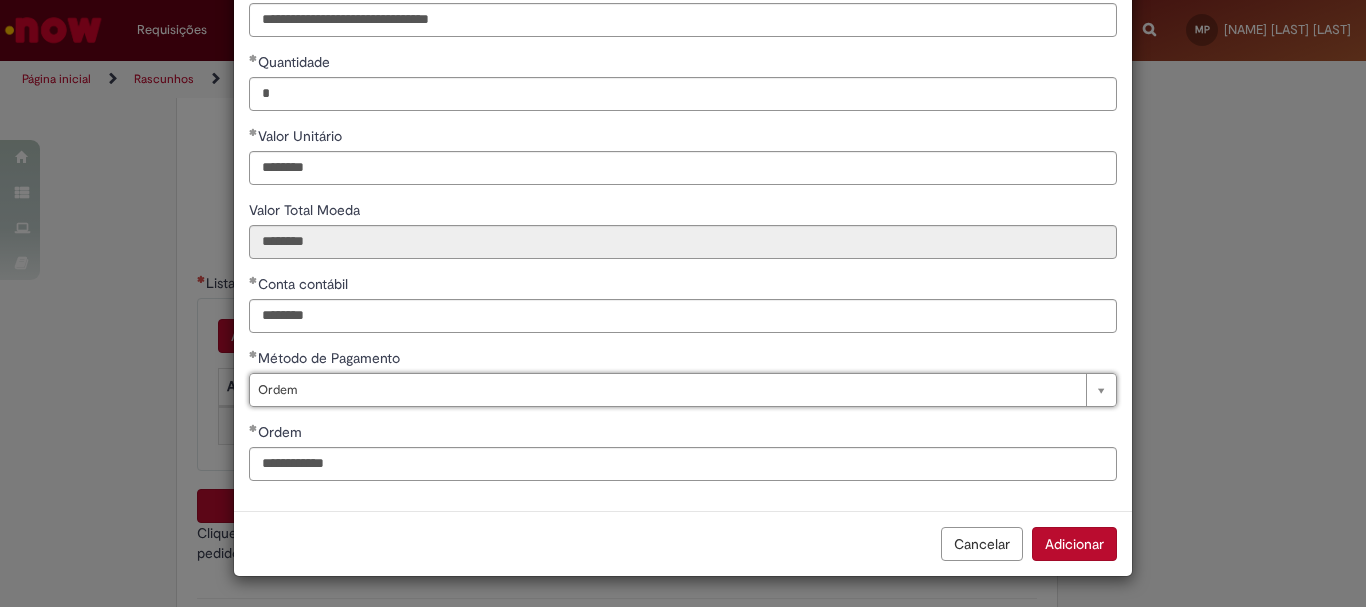 scroll, scrollTop: 0, scrollLeft: 42, axis: horizontal 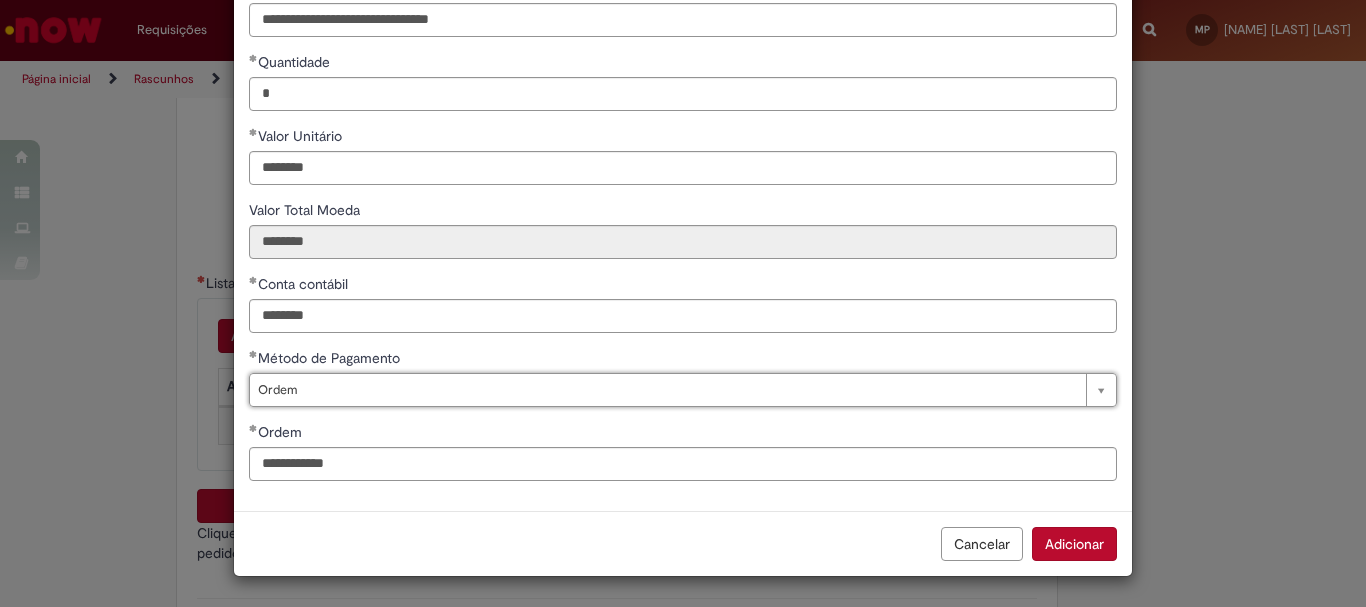 click on "Adicionar" at bounding box center [1074, 544] 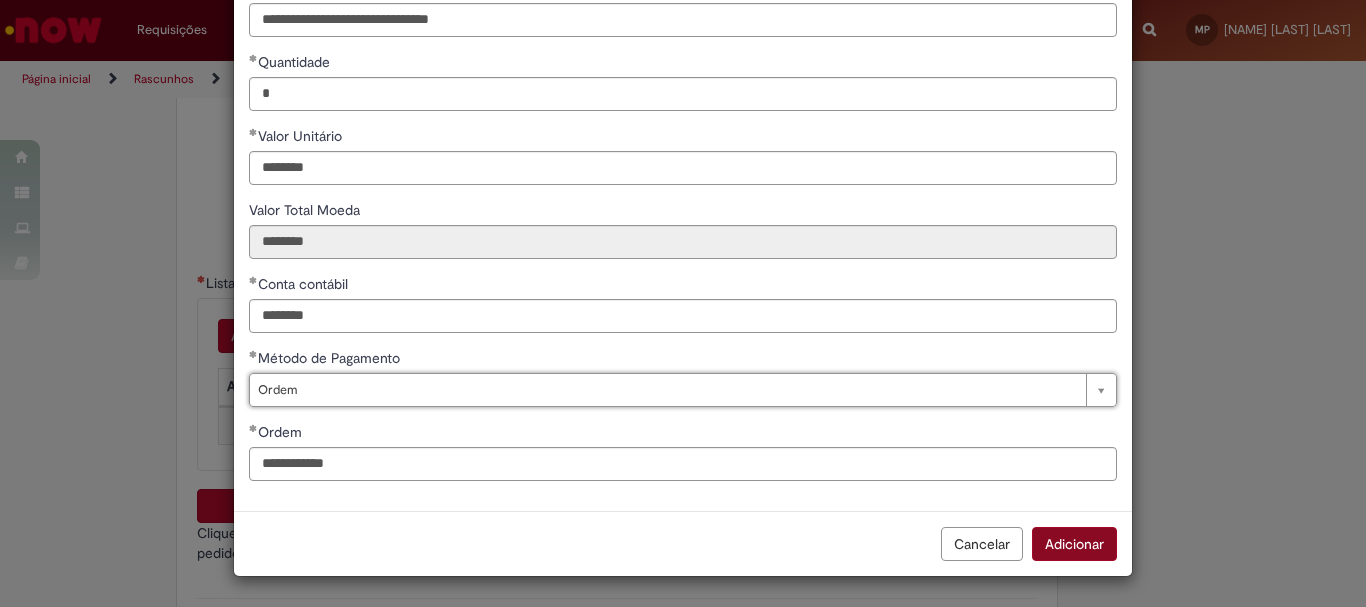 scroll, scrollTop: 0, scrollLeft: 0, axis: both 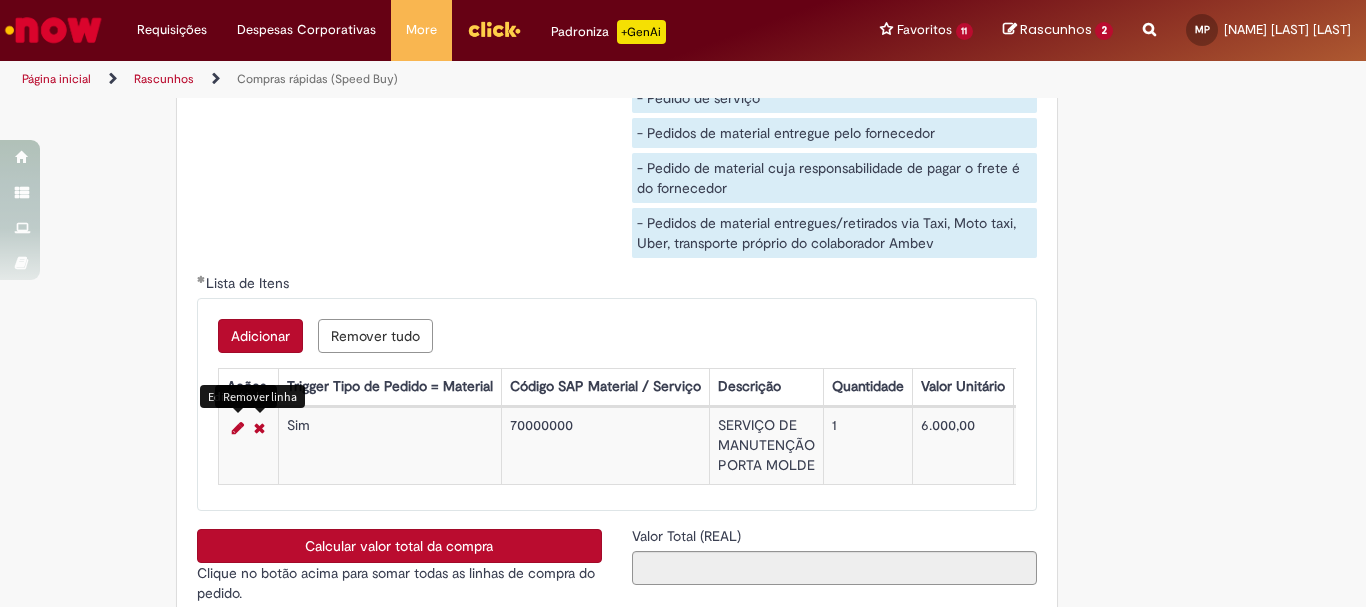 click at bounding box center [238, 428] 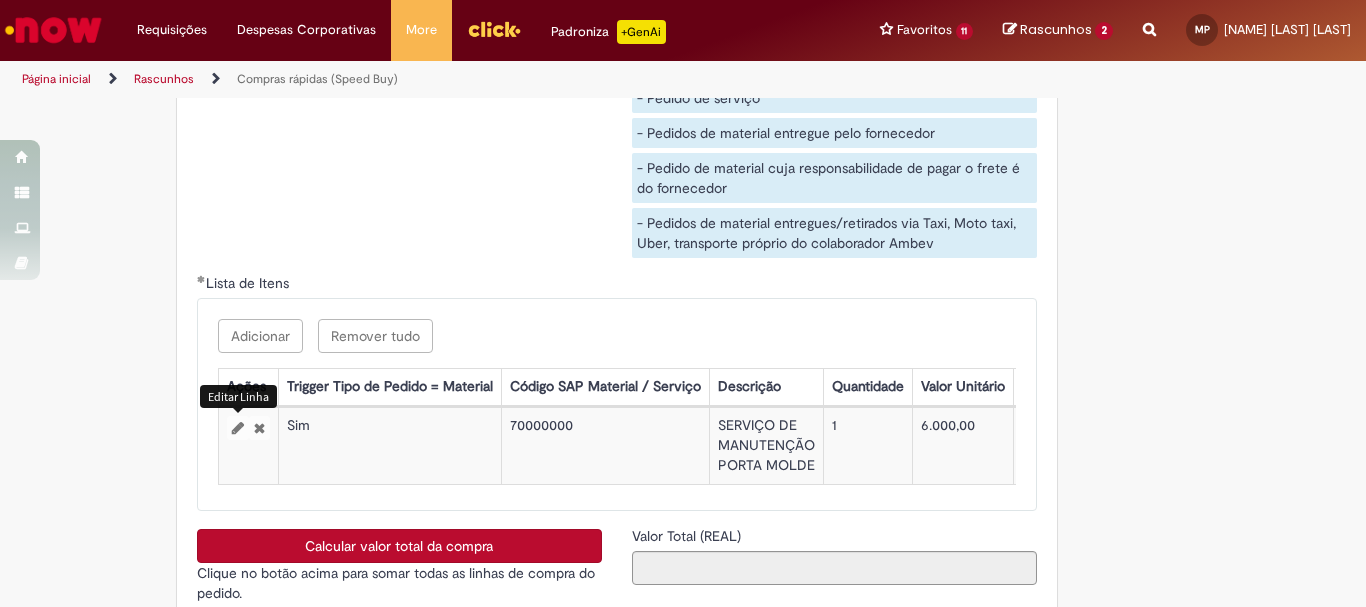 select on "*****" 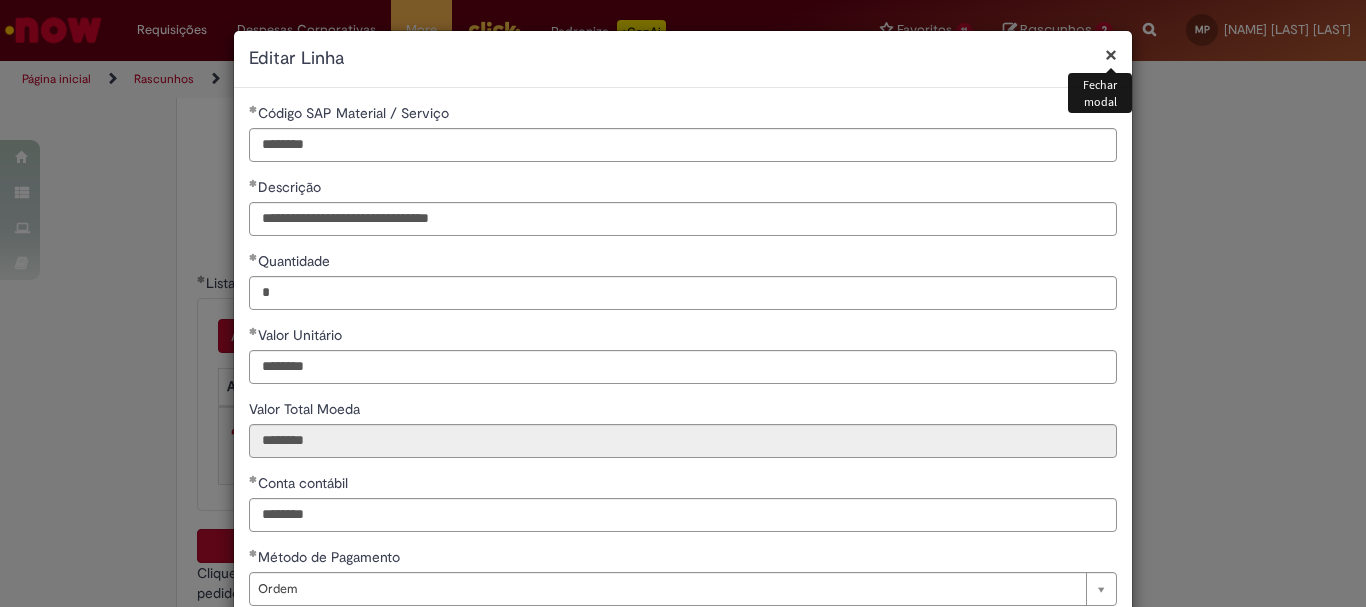 scroll, scrollTop: 199, scrollLeft: 0, axis: vertical 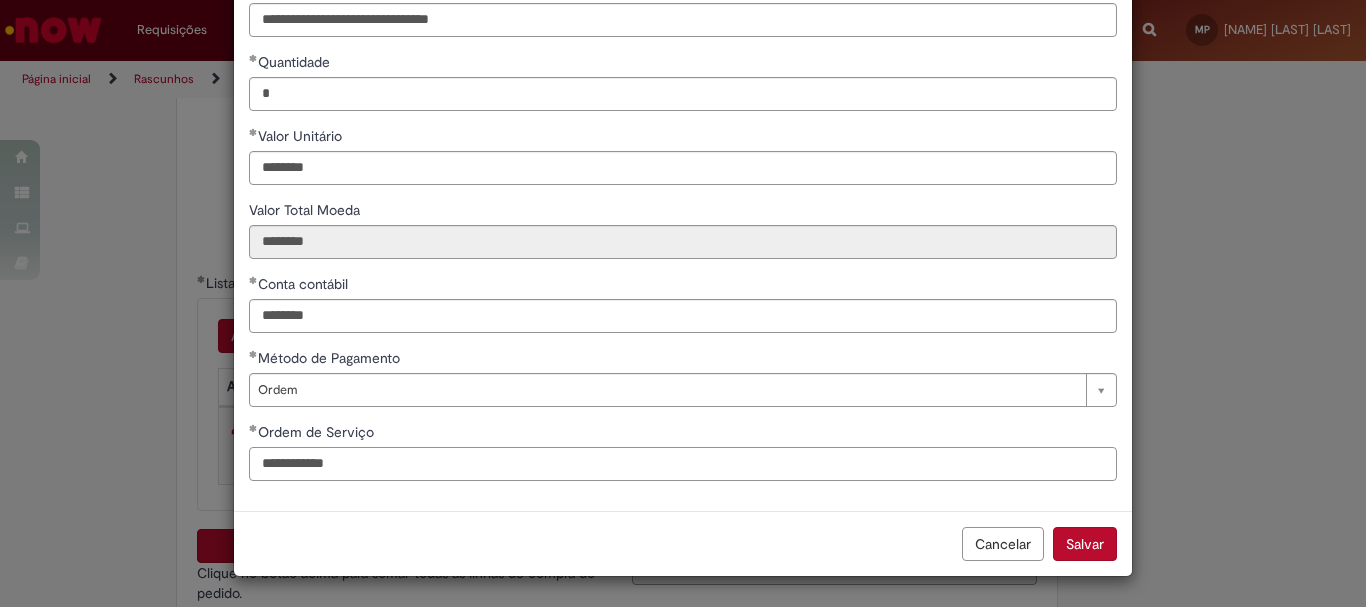 click on "**********" at bounding box center [683, 464] 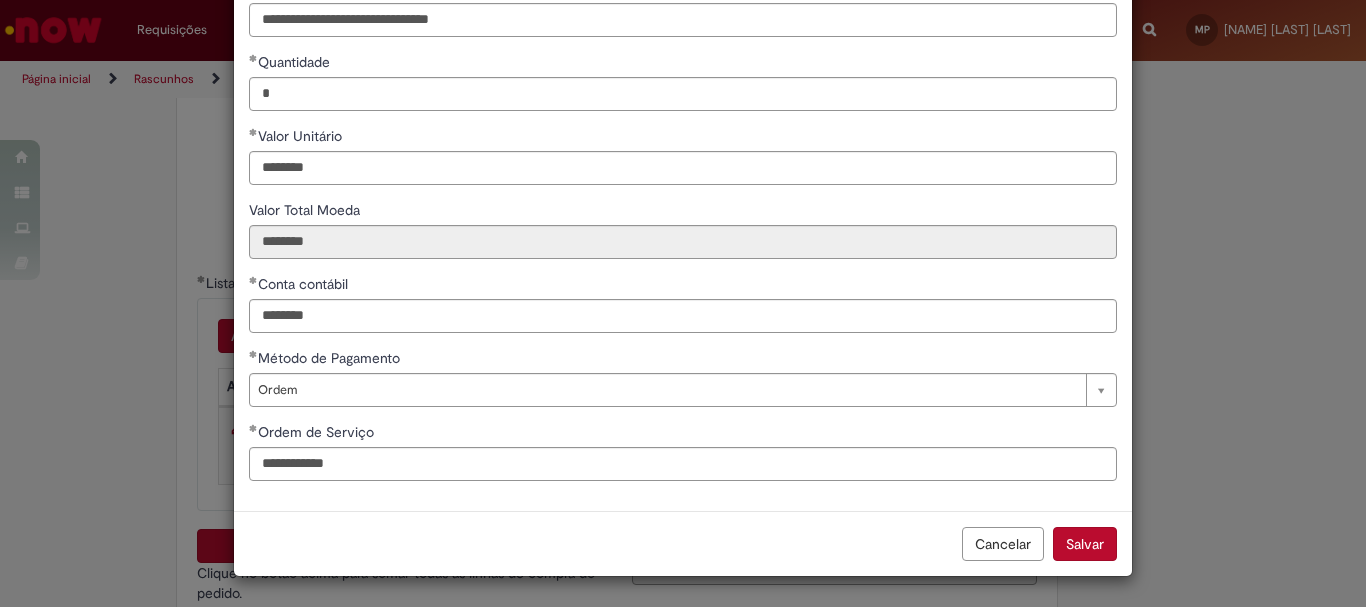click on "Salvar" at bounding box center [1085, 544] 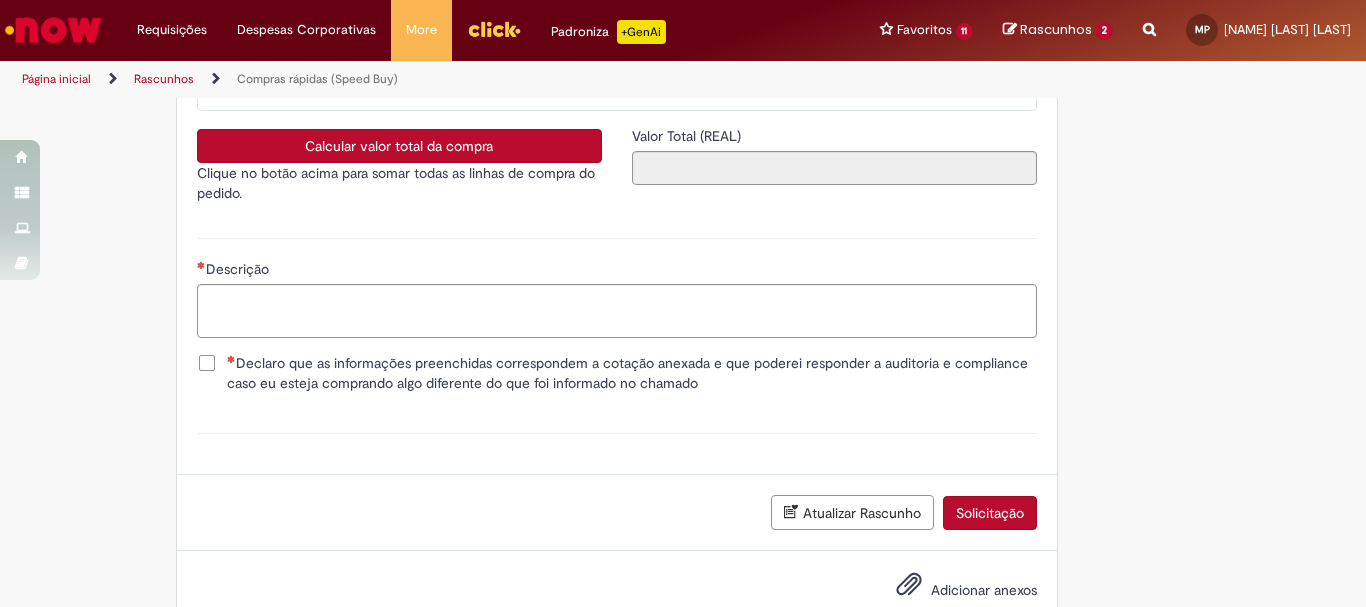 scroll, scrollTop: 3300, scrollLeft: 0, axis: vertical 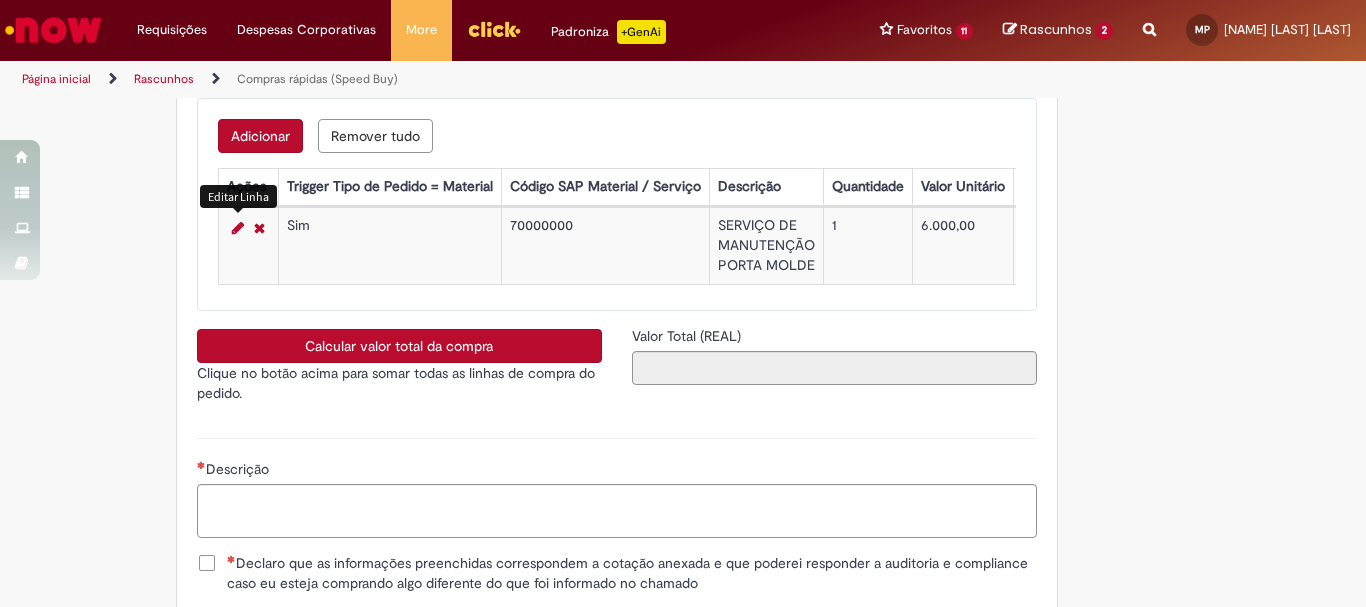 click on "Calcular valor total da compra" at bounding box center [399, 346] 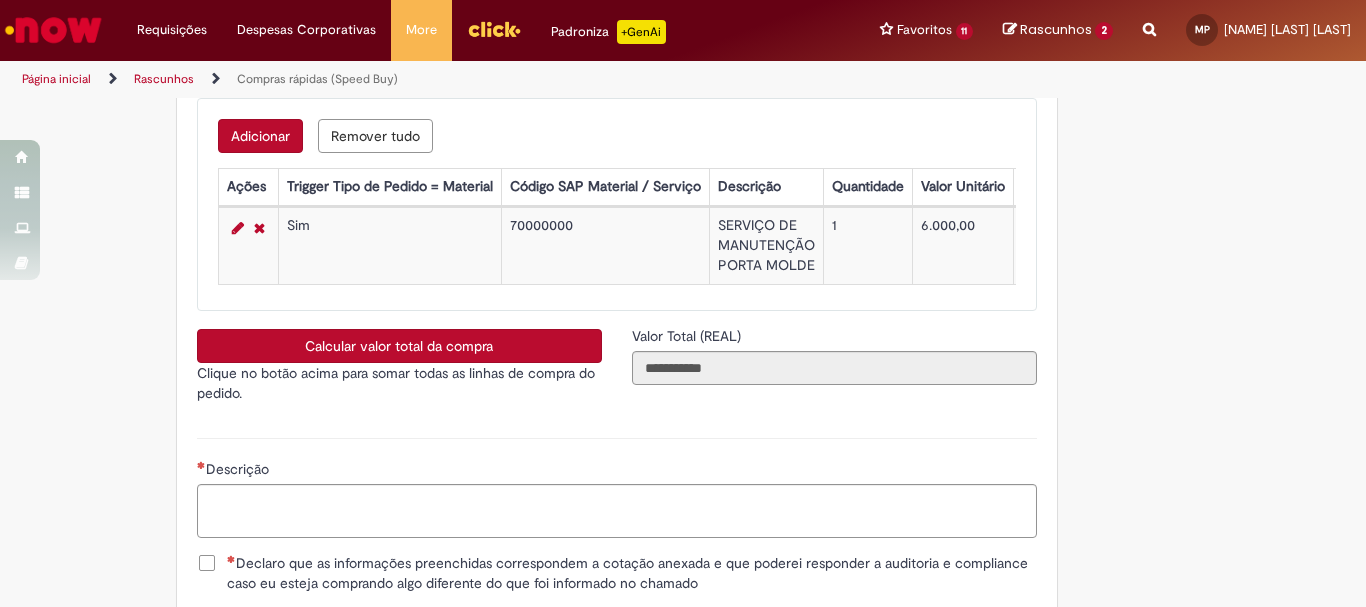 click on "Calcular valor total da compra
Clique no botão acima para somar todas as linhas de compra do pedido.
caixa de seleção" at bounding box center [399, 372] 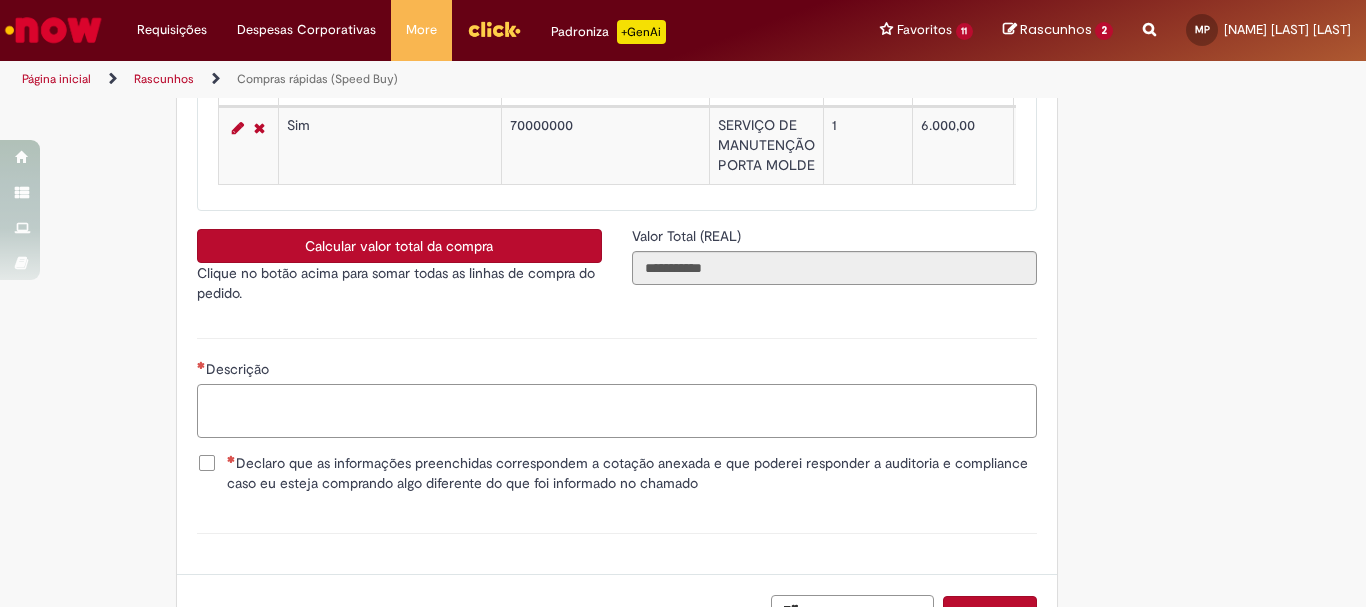 click on "Descrição" at bounding box center [617, 411] 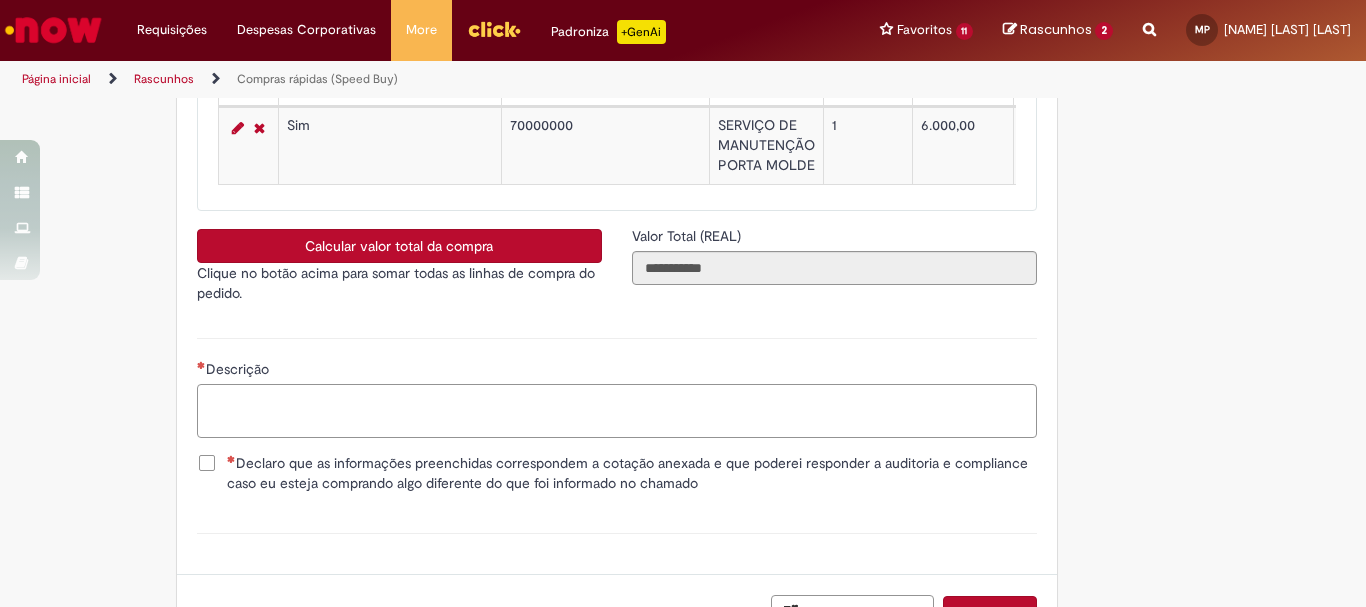 paste on "**********" 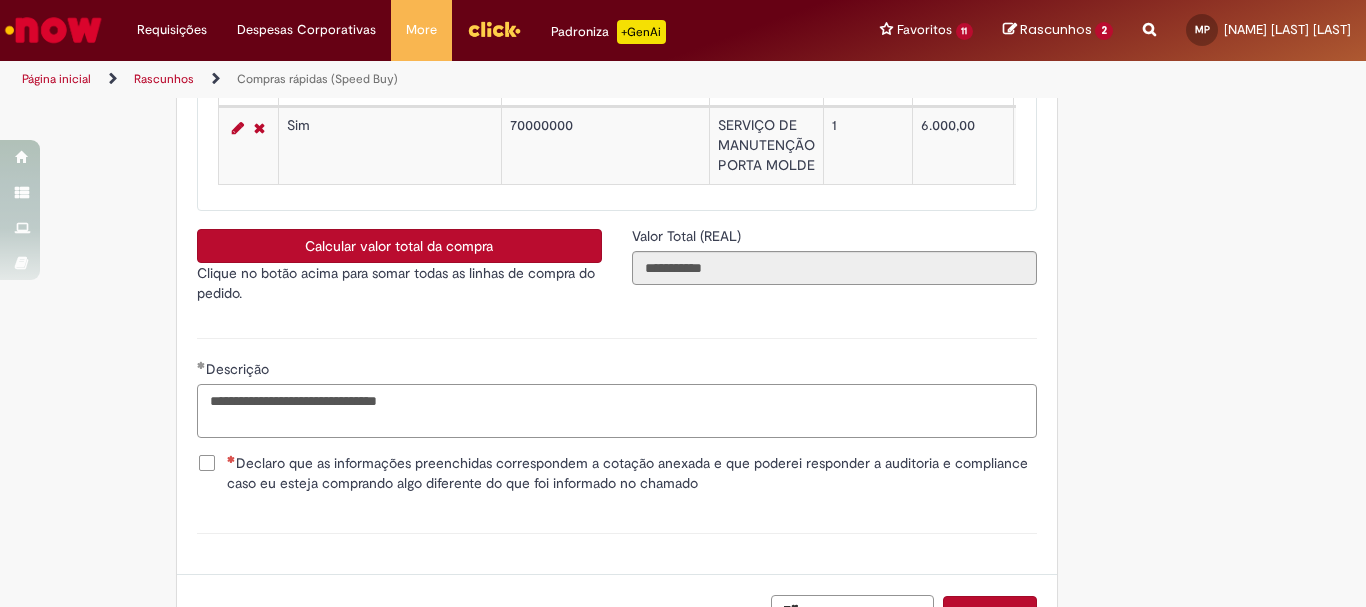 type on "**********" 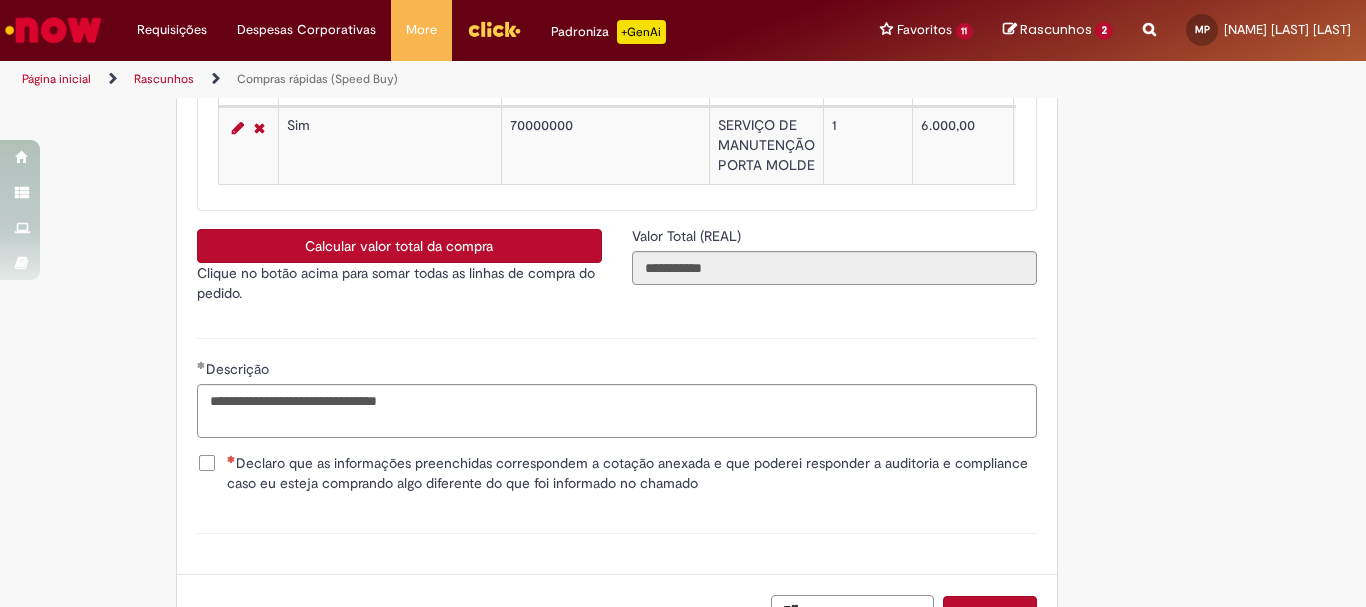 click on "Declaro que as informações preenchidas correspondem a cotação anexada e que poderei responder a auditoria e compliance caso eu esteja comprando algo diferente do que foi informado no chamado" at bounding box center (617, 475) 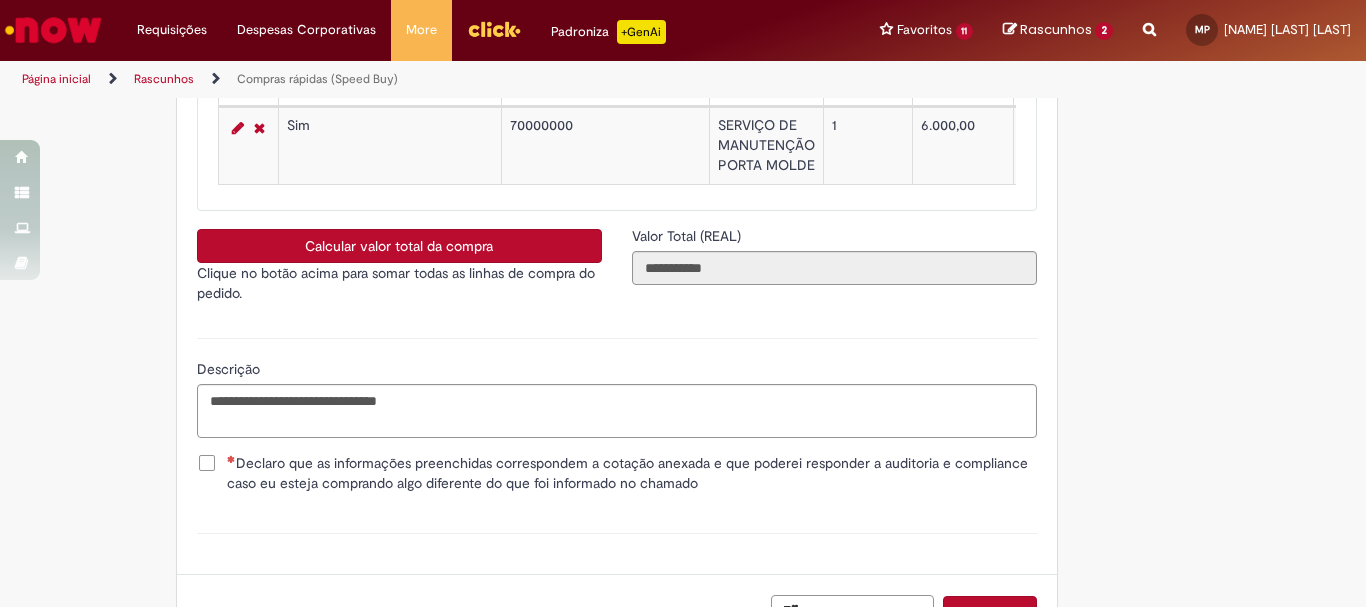 click on "Declaro que as informações preenchidas correspondem a cotação anexada e que poderei responder a auditoria e compliance caso eu esteja comprando algo diferente do que foi informado no chamado" at bounding box center (617, 473) 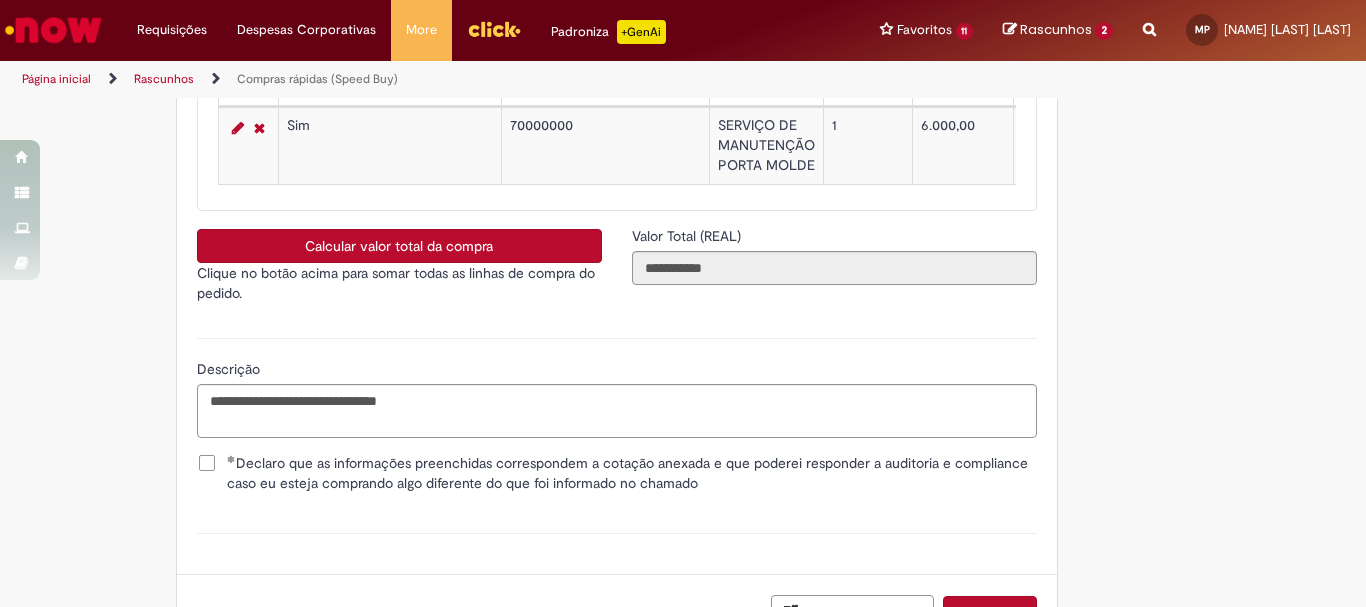click on "**********" at bounding box center (617, 385) 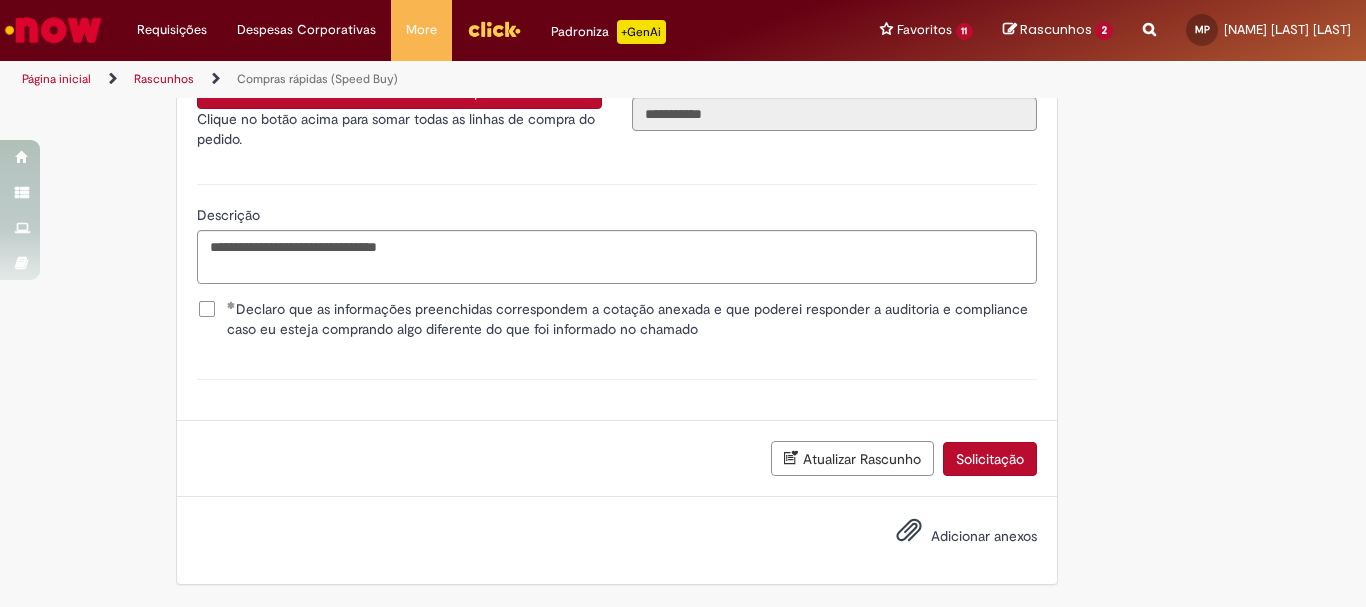 click on "Adicionar anexos" at bounding box center (952, 537) 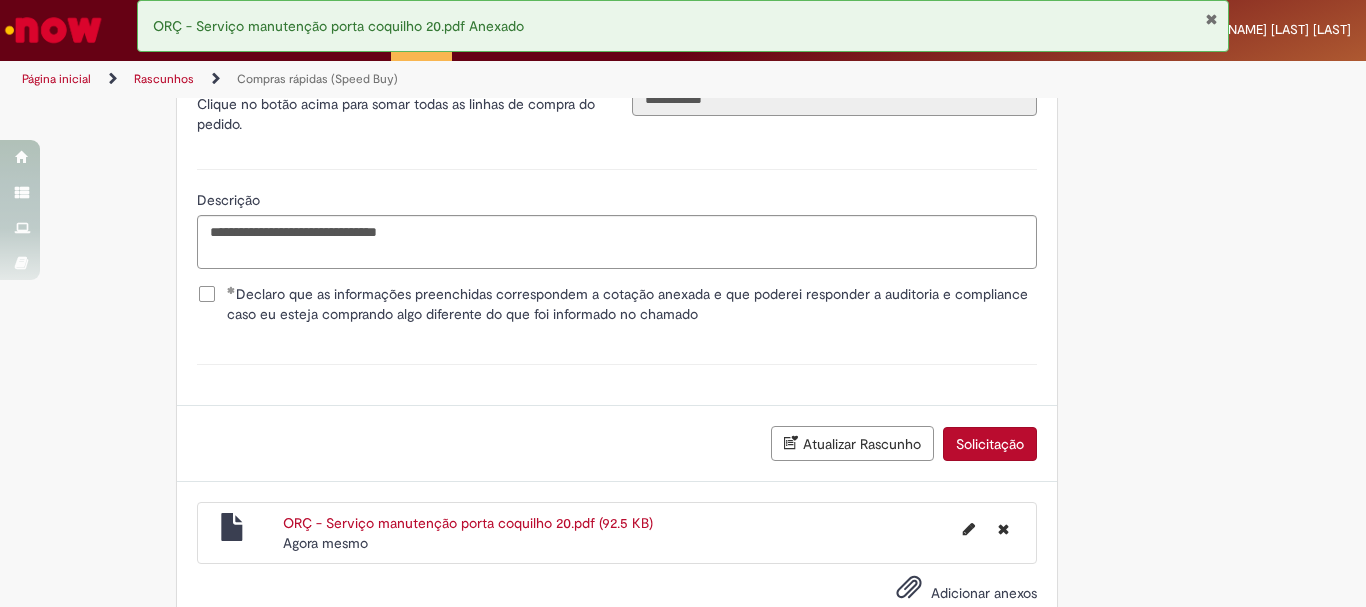scroll, scrollTop: 3641, scrollLeft: 0, axis: vertical 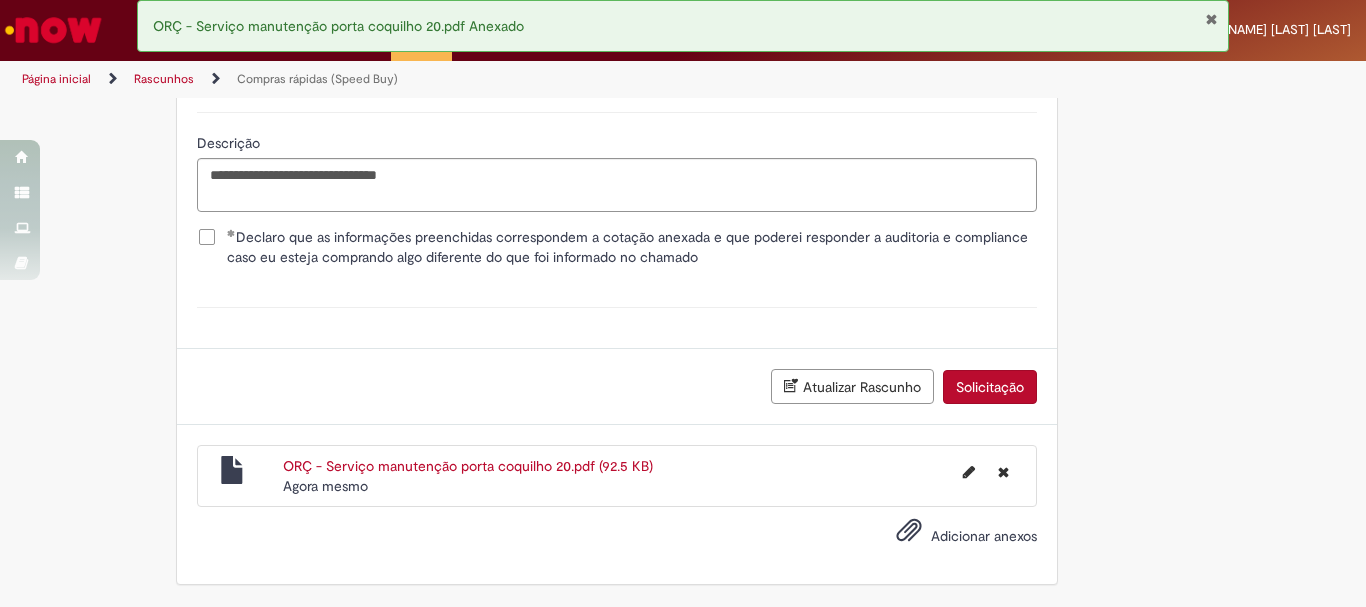 click on "Anexo(s)" at bounding box center [617, 307] 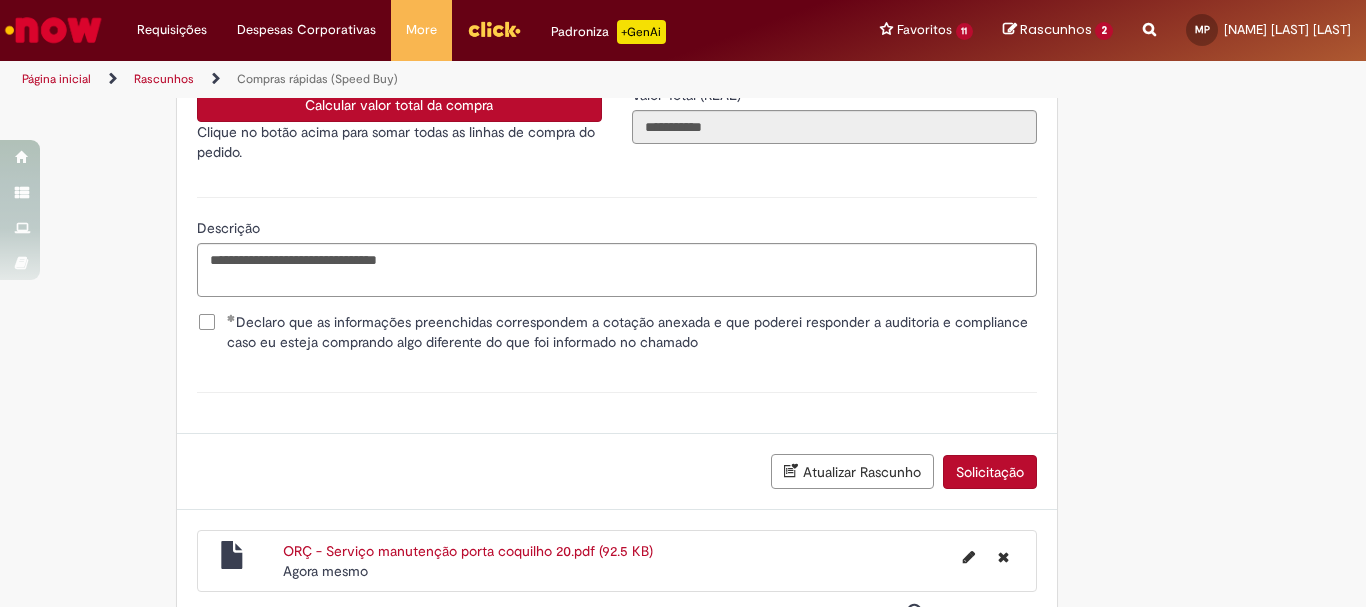 scroll, scrollTop: 3641, scrollLeft: 0, axis: vertical 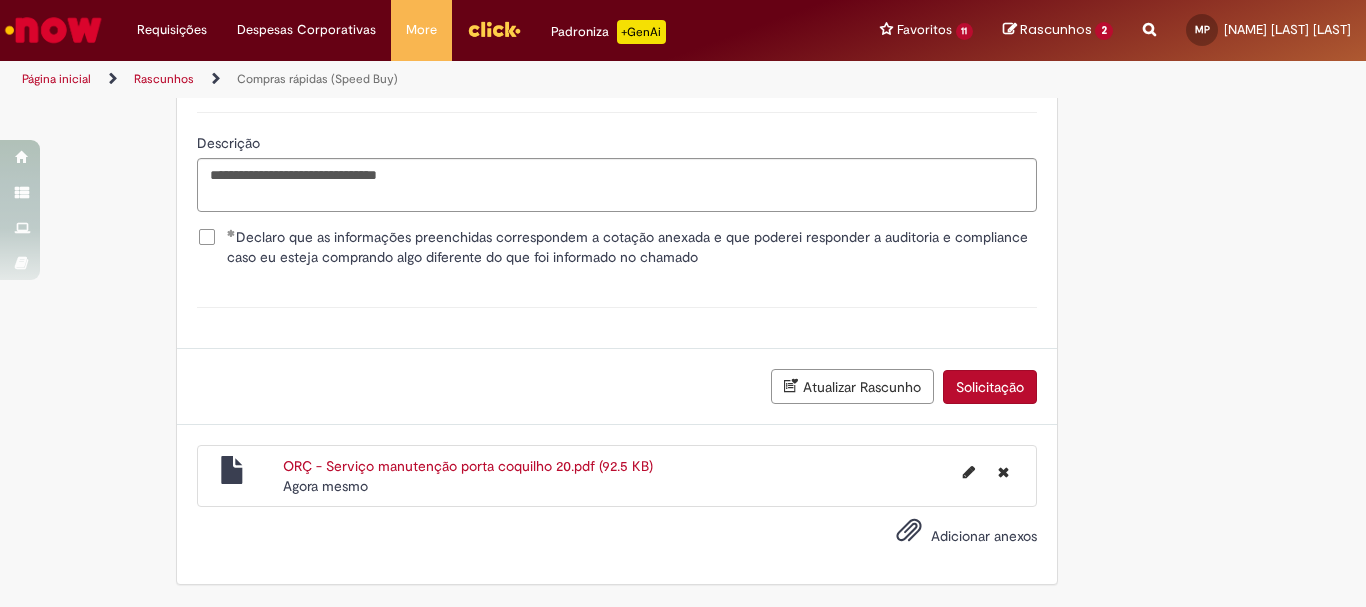click on "Solicitação" at bounding box center (990, 387) 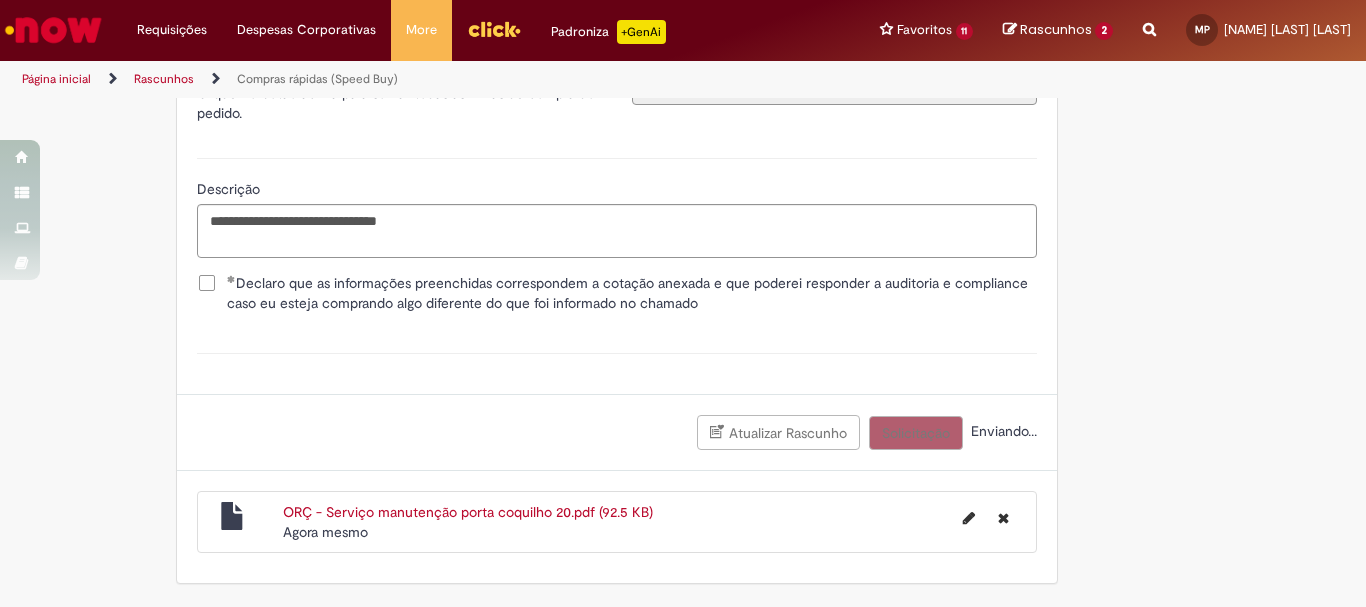 scroll, scrollTop: 3595, scrollLeft: 0, axis: vertical 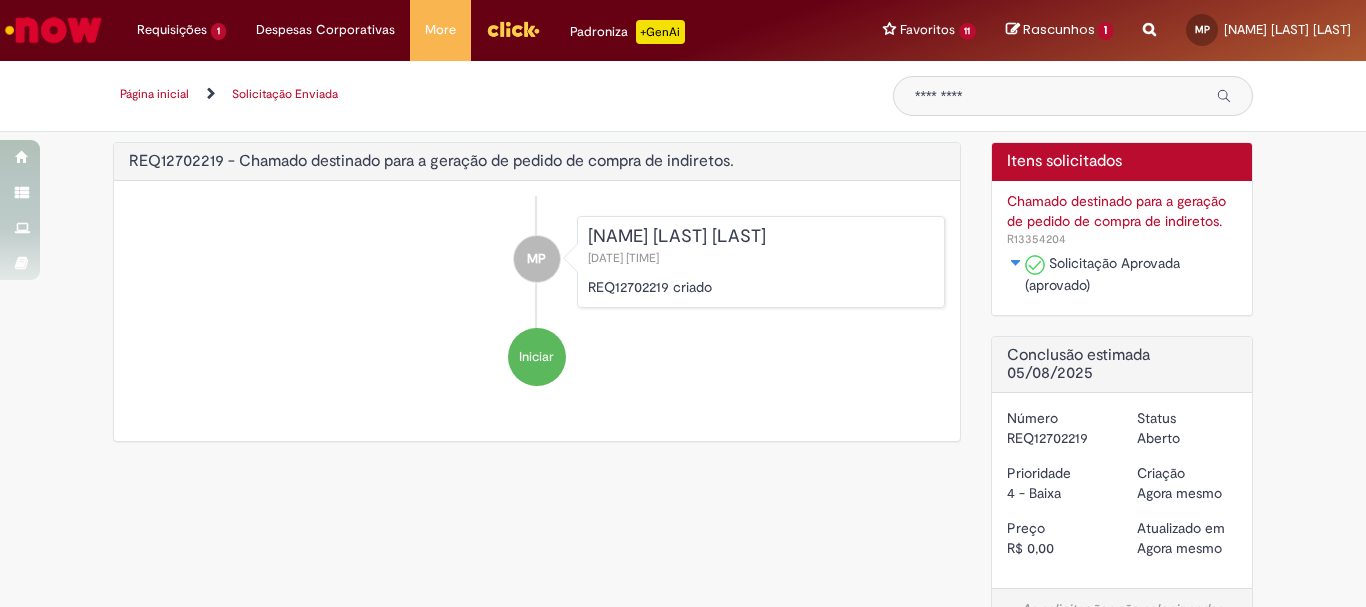 click at bounding box center [53, 30] 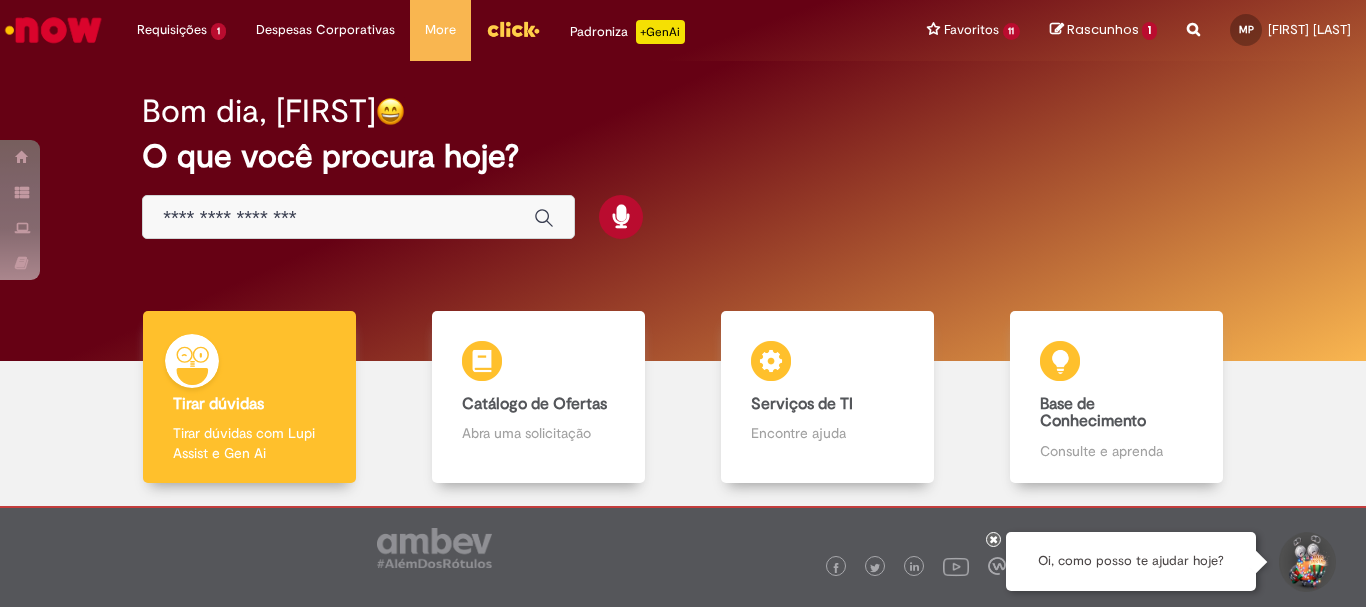 scroll, scrollTop: 0, scrollLeft: 0, axis: both 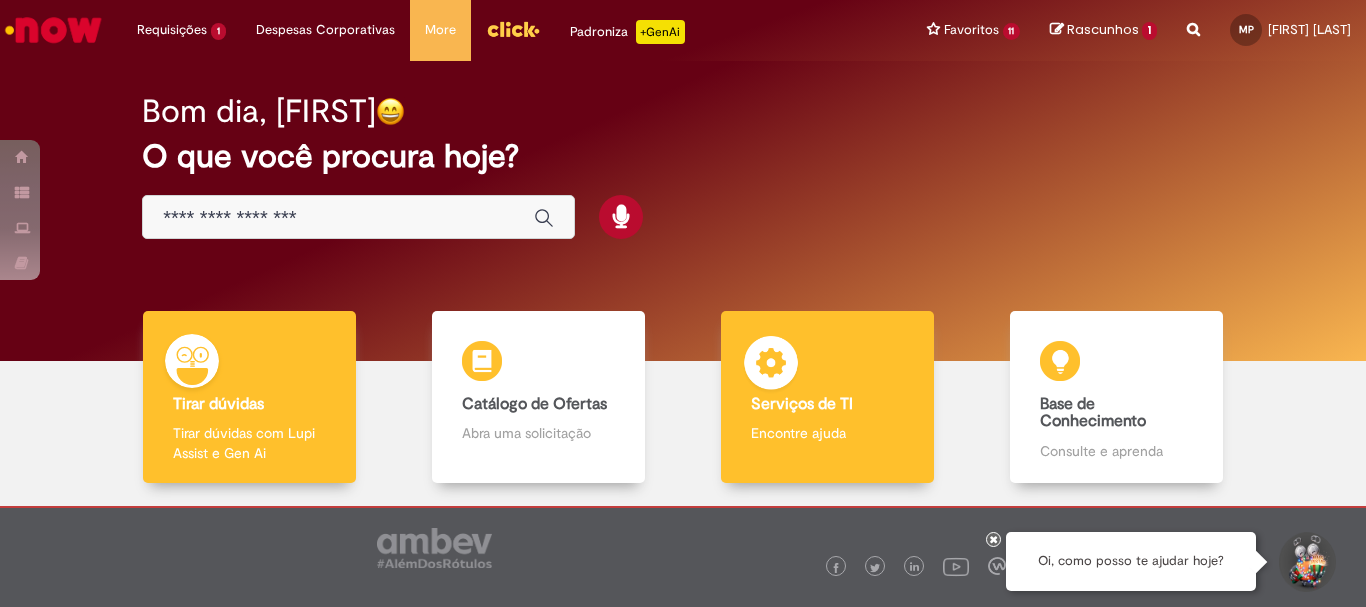 click at bounding box center (771, 366) 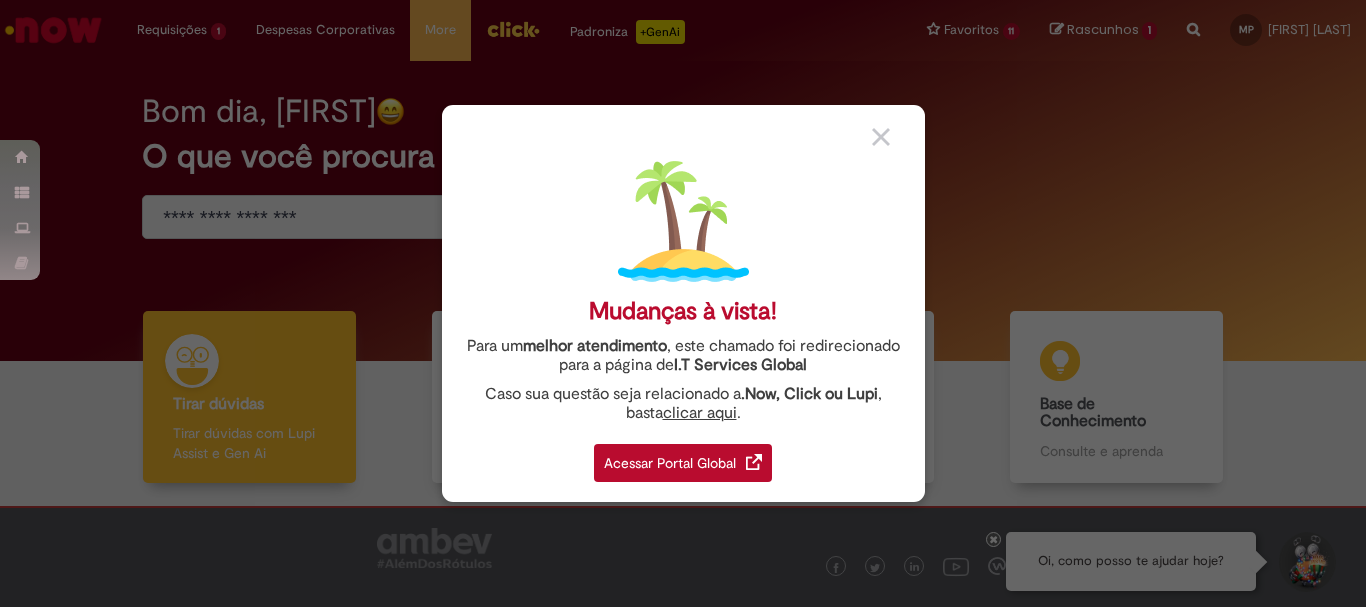 click on "Mudanças à vista!
Para um  melhor atendimento , este chamado foi redirecionado para a página de  I.T Services Global
Caso sua questão seja relacionado a  .Now, Click ou Lupi , basta  clicar aqui .
Acessar Portal Global" at bounding box center (683, 303) 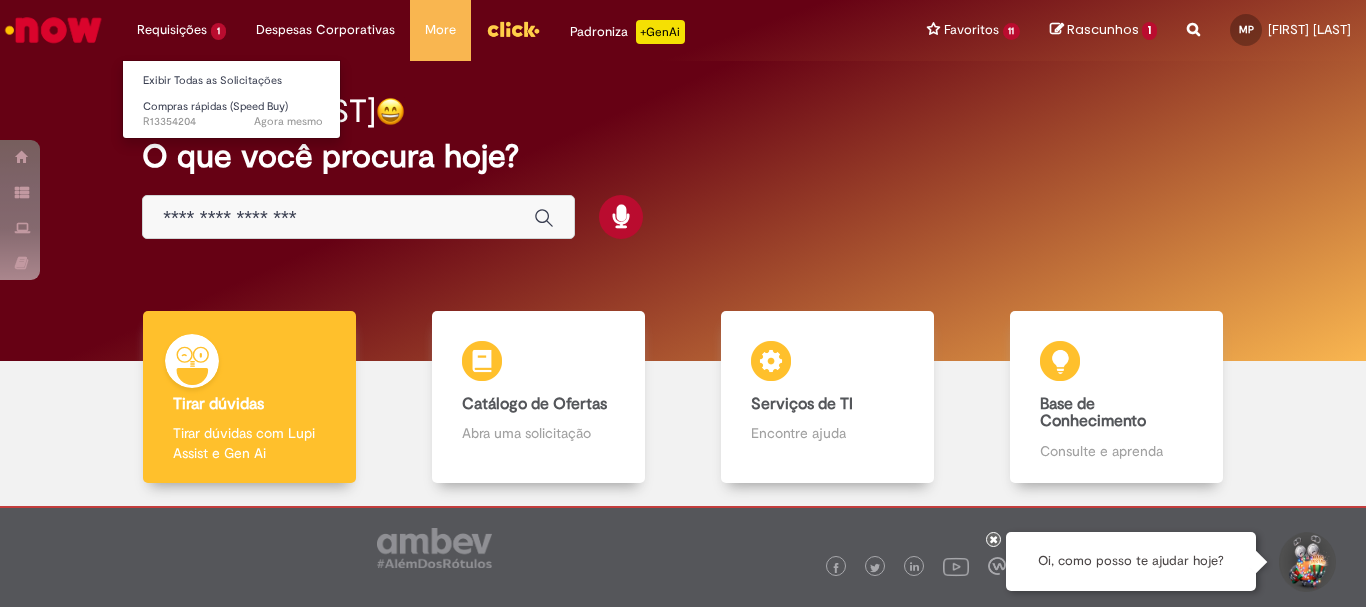 click on "Requisições   1
Exibir Todas as Solicitações
Compras rápidas (Speed Buy)
Agora mesmo Agora mesmo  R13354204" at bounding box center [181, 30] 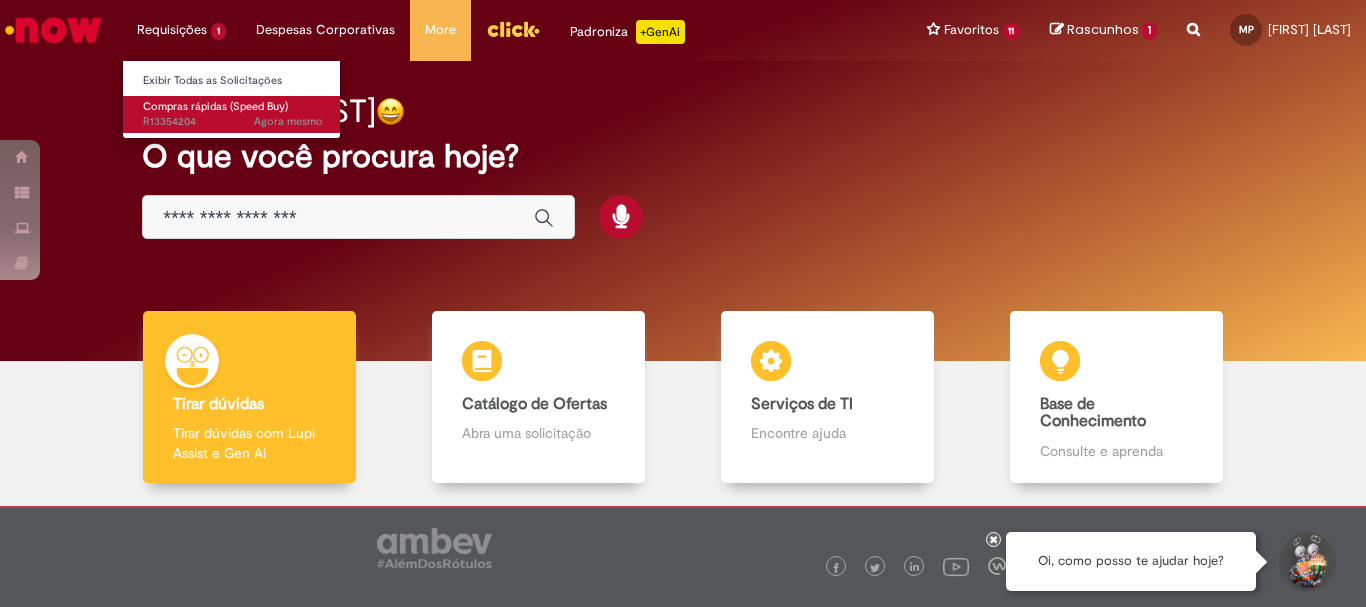 click on "Compras rápidas (Speed Buy)" at bounding box center (215, 106) 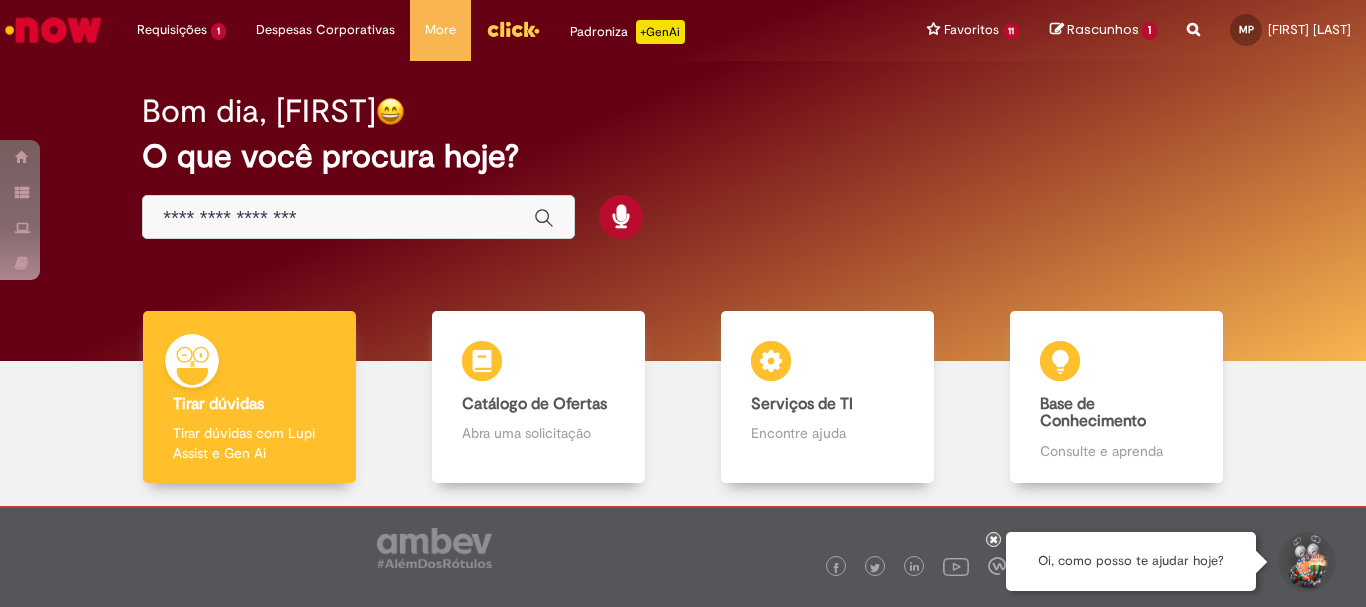click at bounding box center (994, 539) 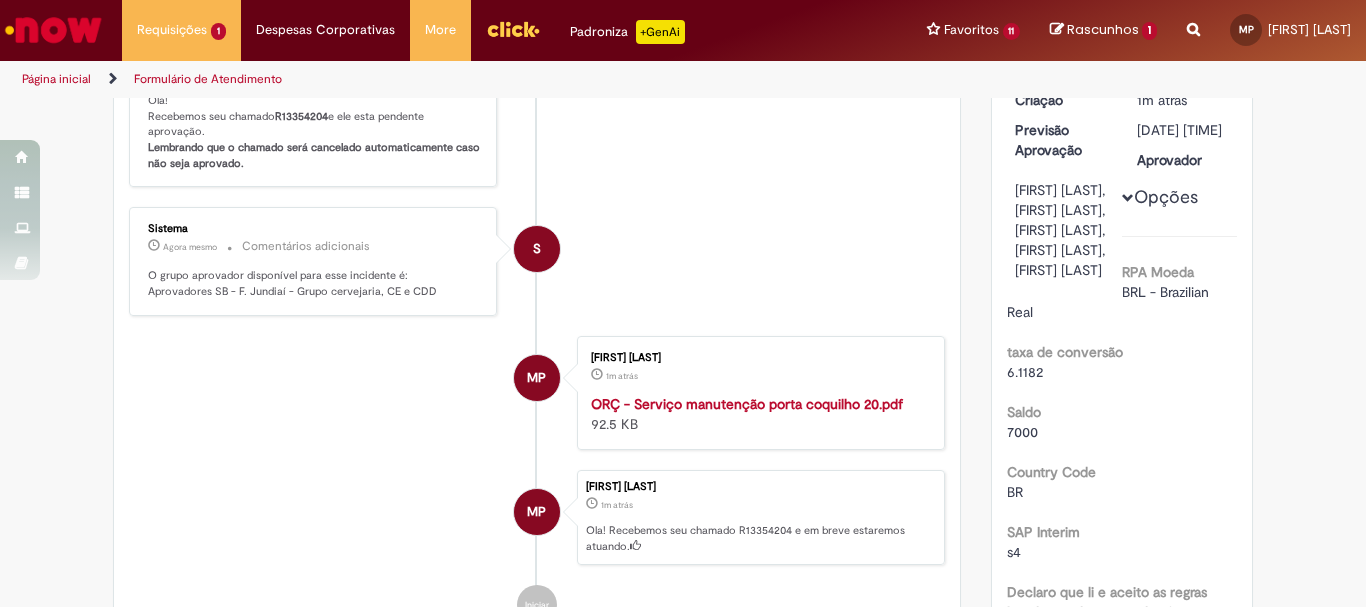 scroll, scrollTop: 100, scrollLeft: 0, axis: vertical 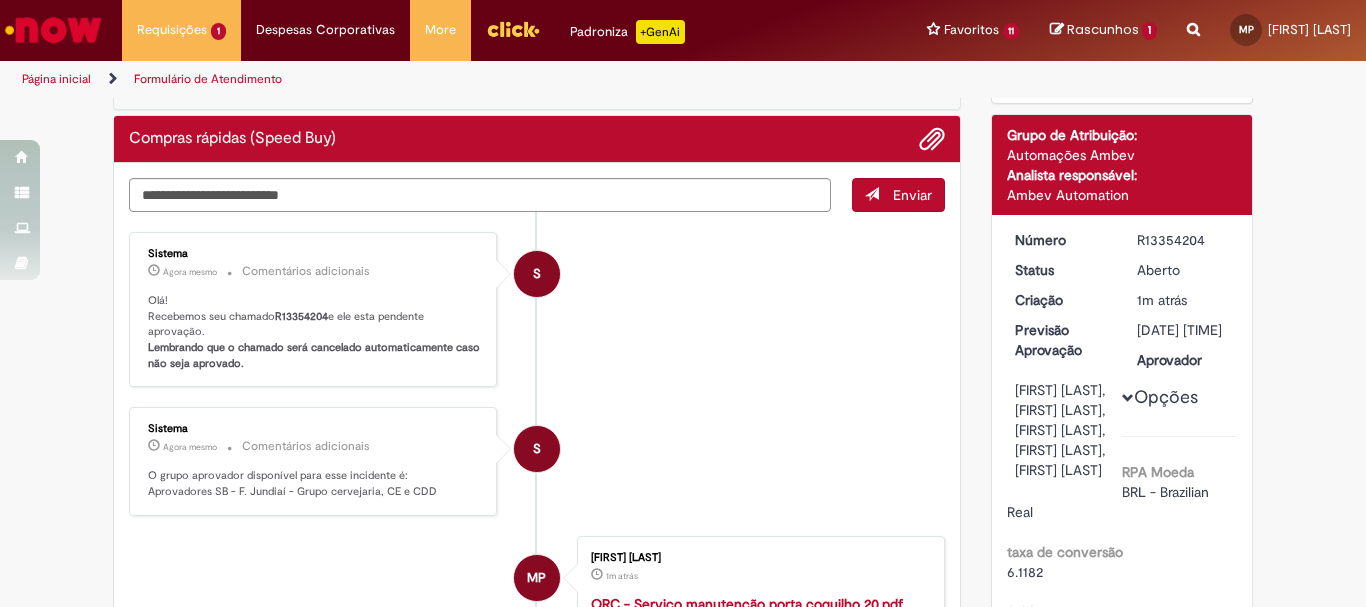 click on "R13354204" at bounding box center [1183, 240] 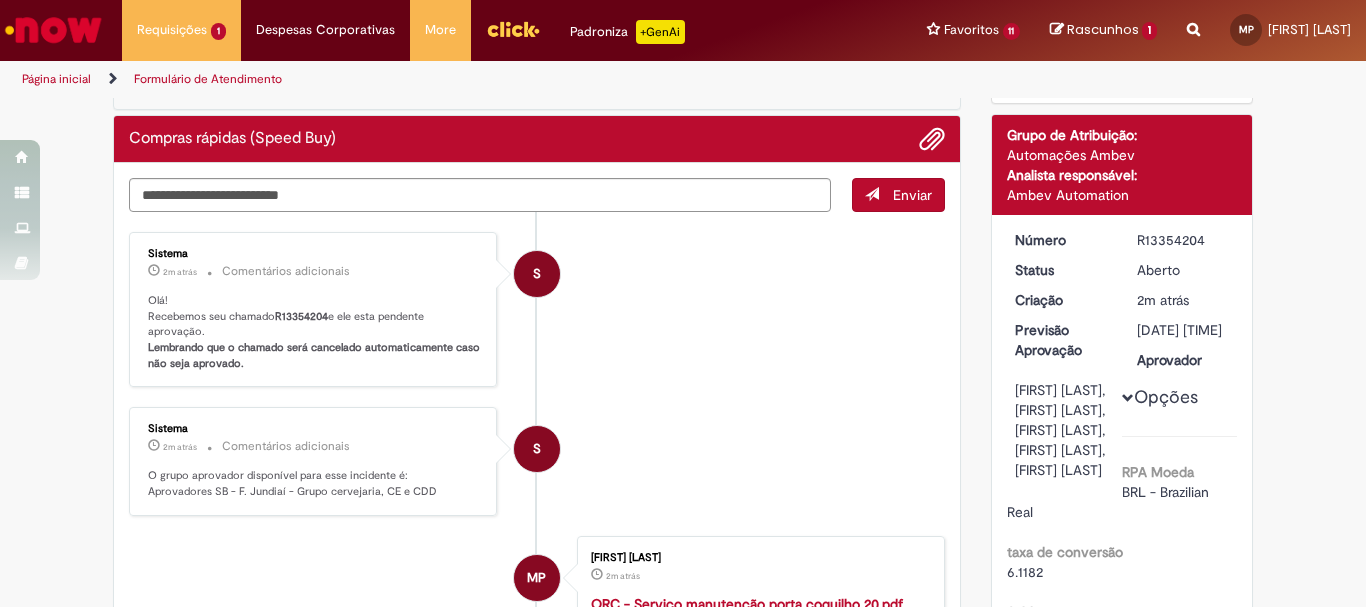 click on "R13354204" at bounding box center [1183, 240] 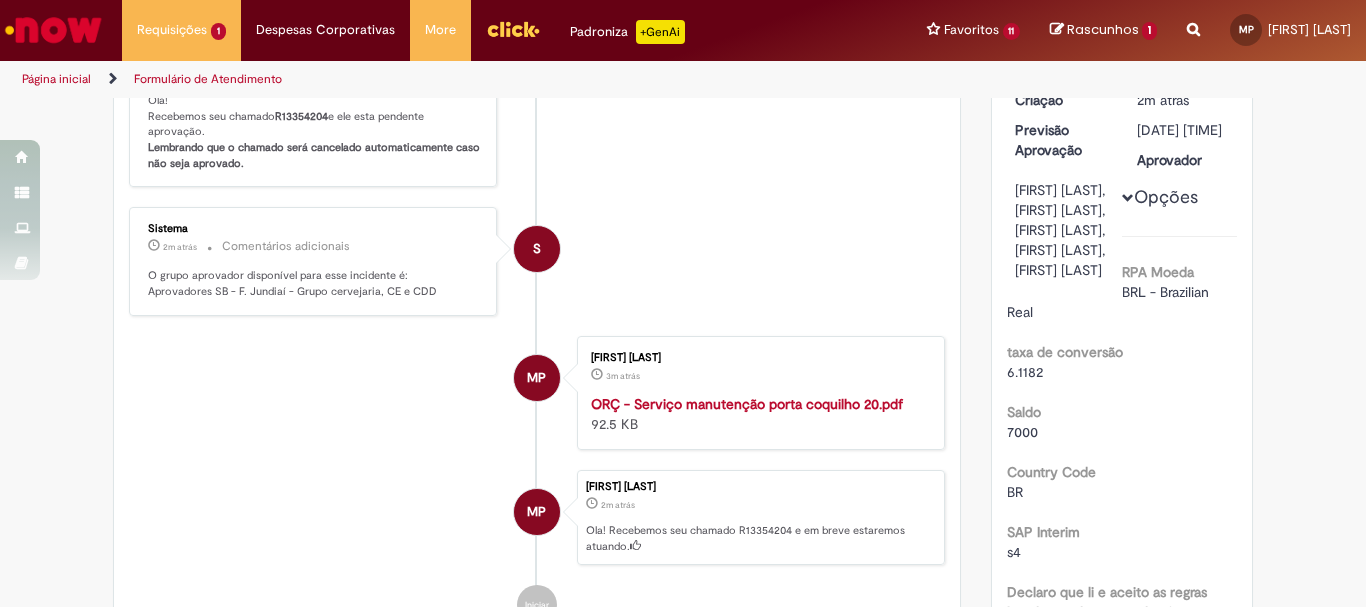 scroll, scrollTop: 0, scrollLeft: 0, axis: both 